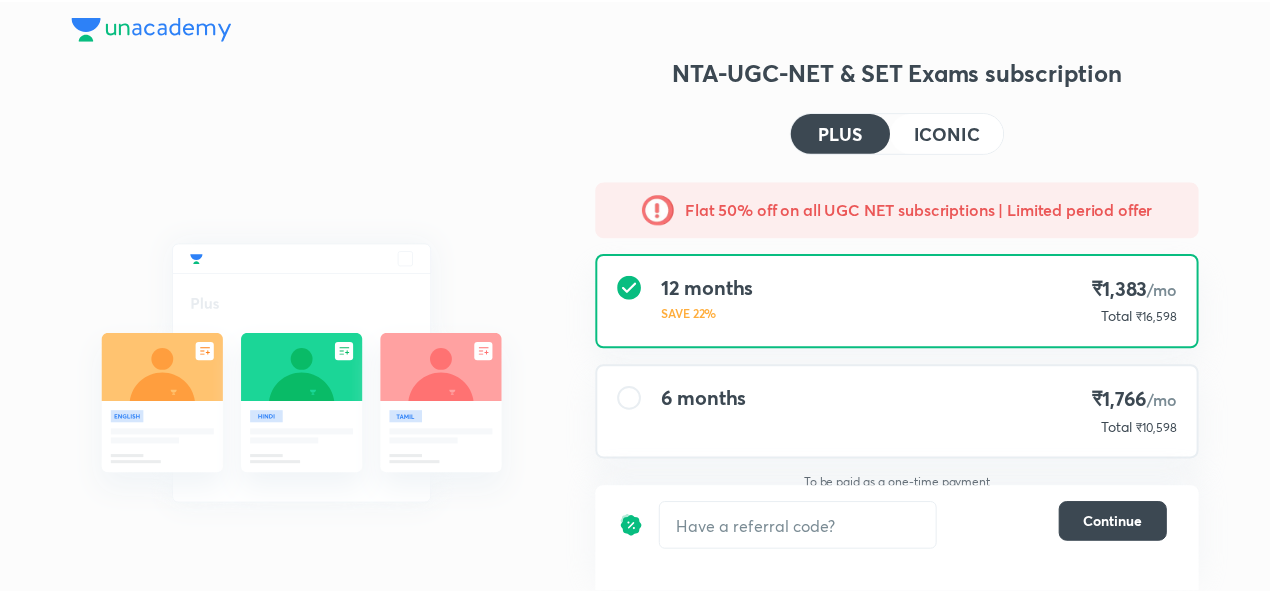 scroll, scrollTop: 0, scrollLeft: 0, axis: both 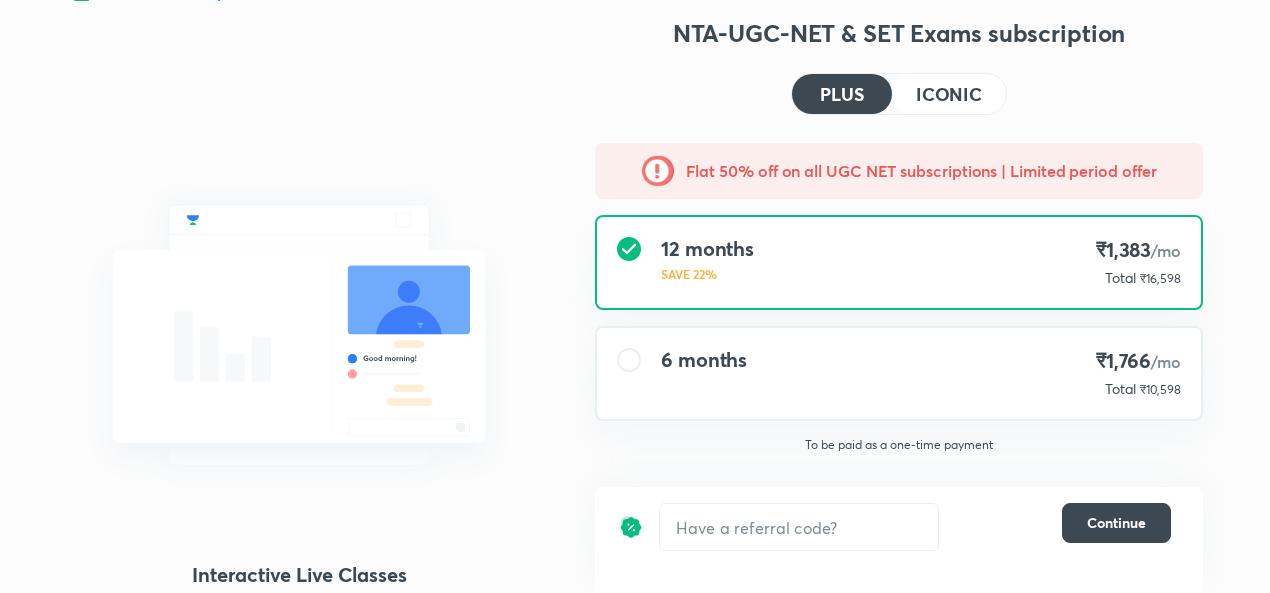 click on "6 months ₹1,766  /mo Total ₹10,598" at bounding box center [899, 373] 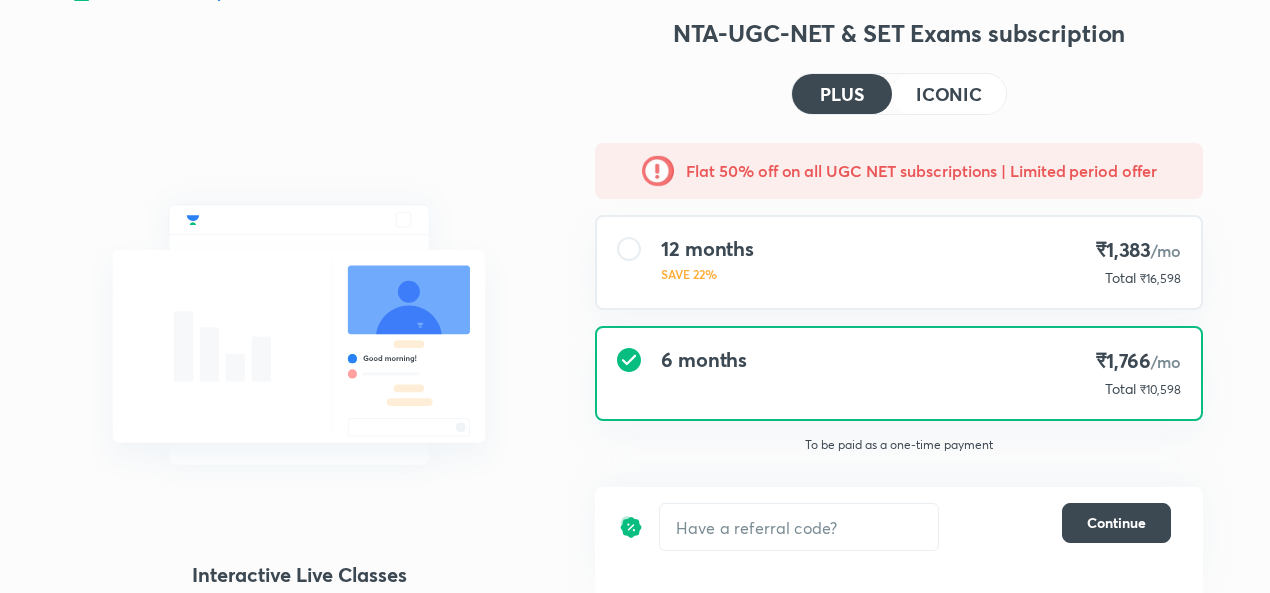 click on "6 months ₹1,766  /mo Total ₹10,598" at bounding box center [899, 373] 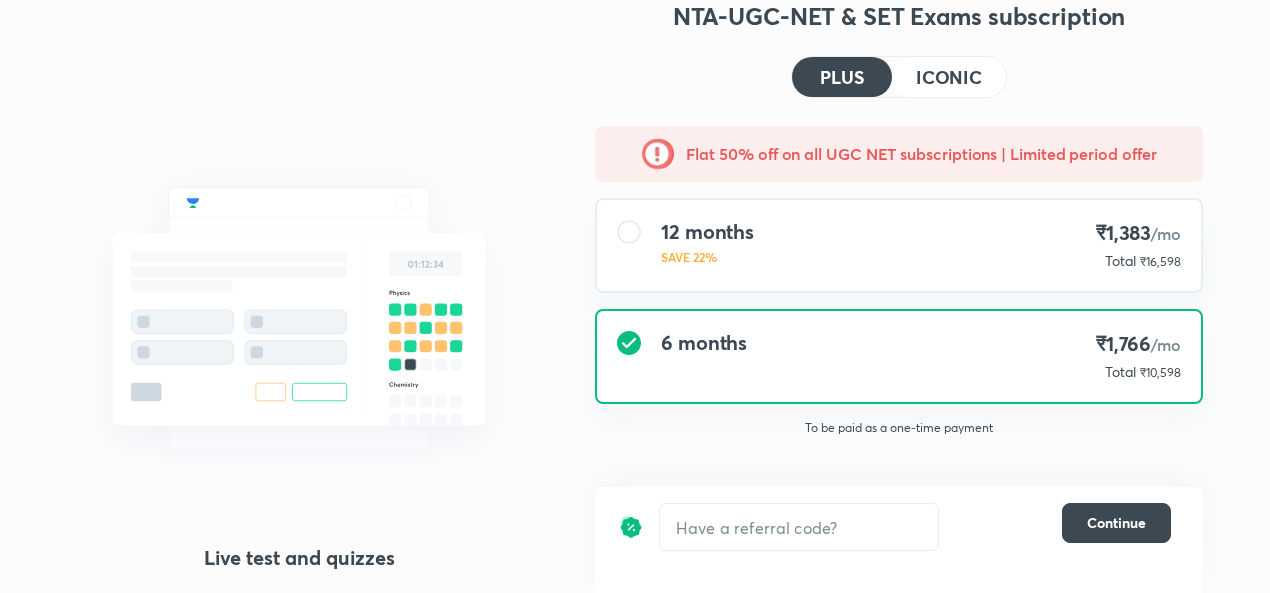scroll, scrollTop: 54, scrollLeft: 0, axis: vertical 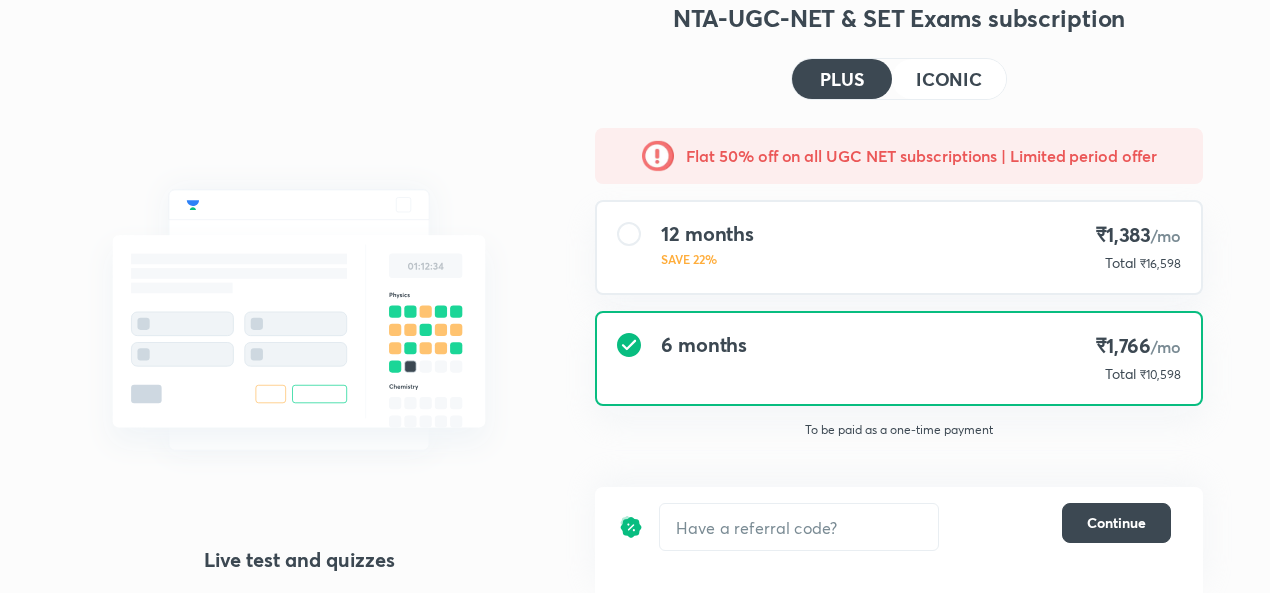 click on "ICONIC" at bounding box center [949, 79] 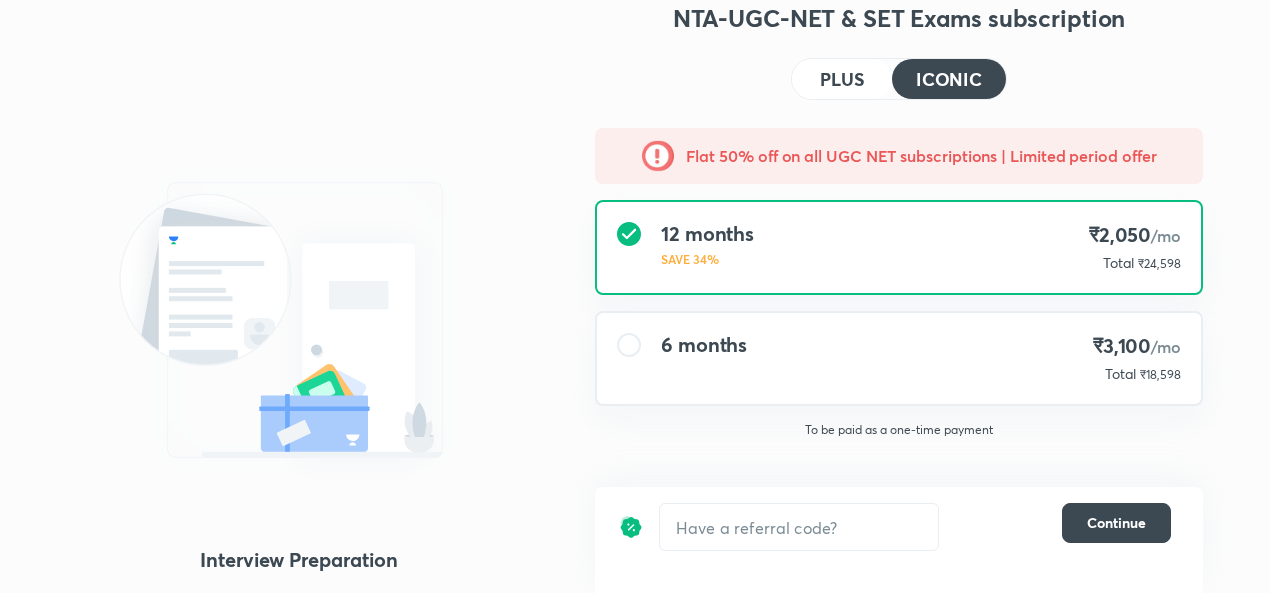 click on "PLUS ICONIC" at bounding box center [899, 79] 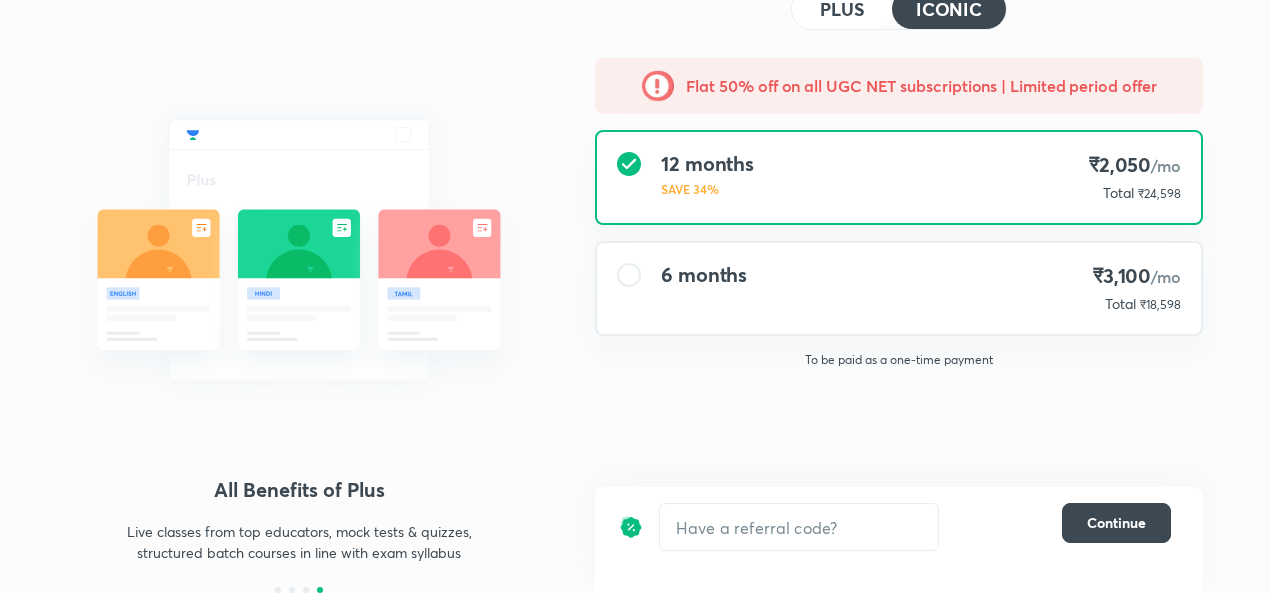 scroll, scrollTop: 0, scrollLeft: 0, axis: both 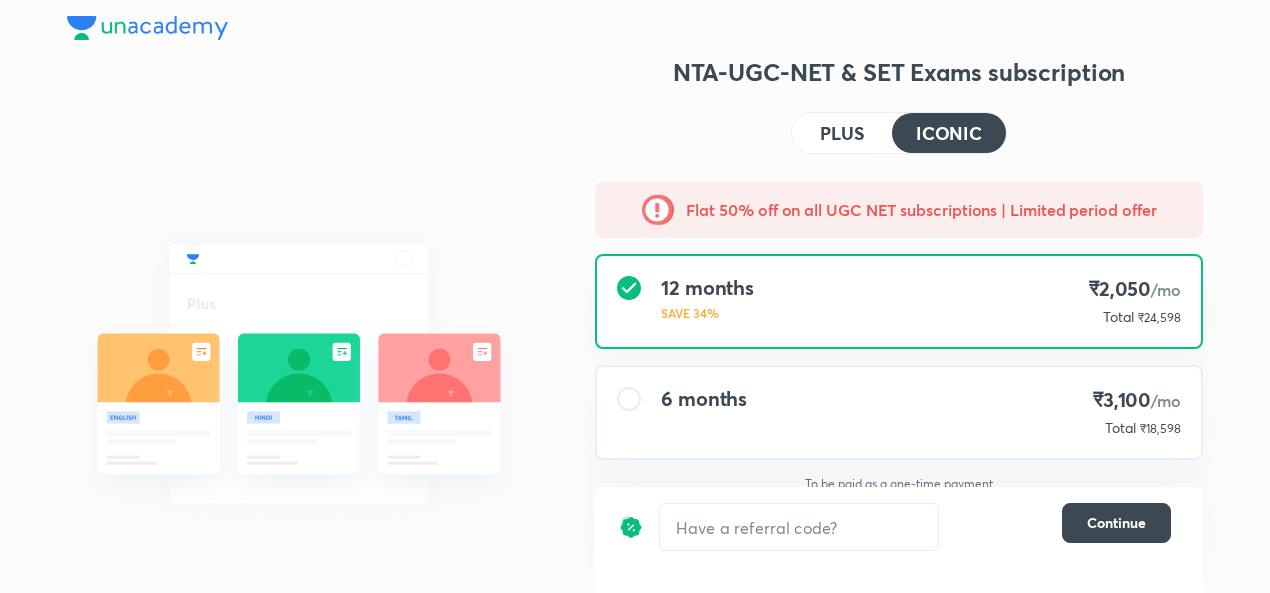 click at bounding box center [147, 28] 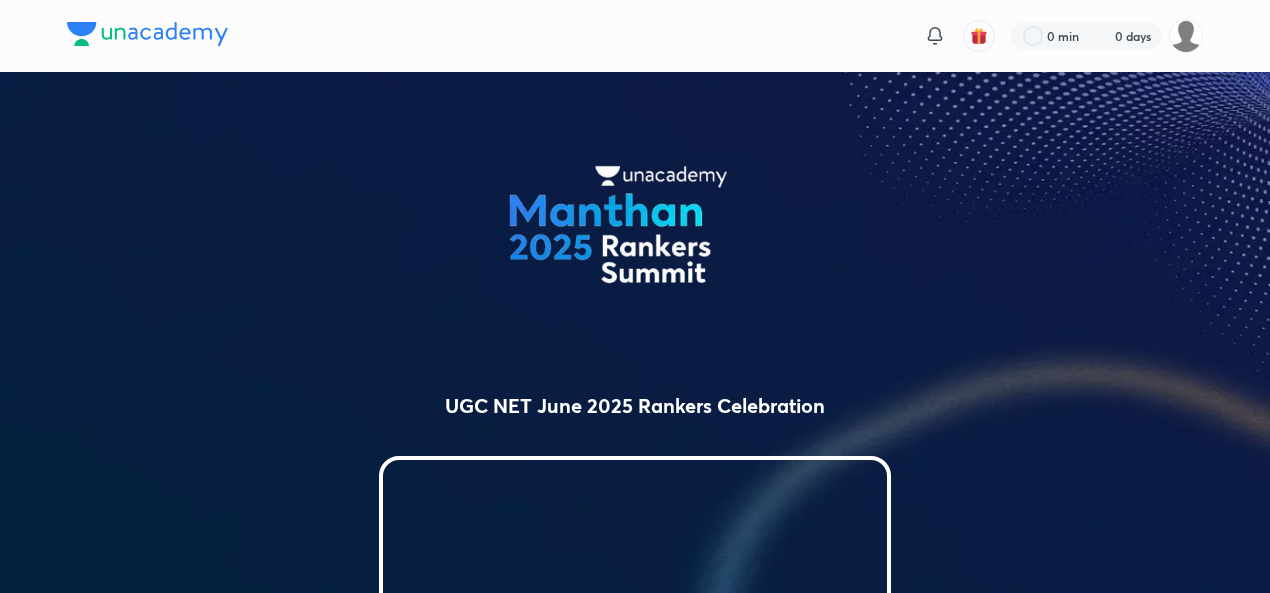 scroll, scrollTop: 1454, scrollLeft: 0, axis: vertical 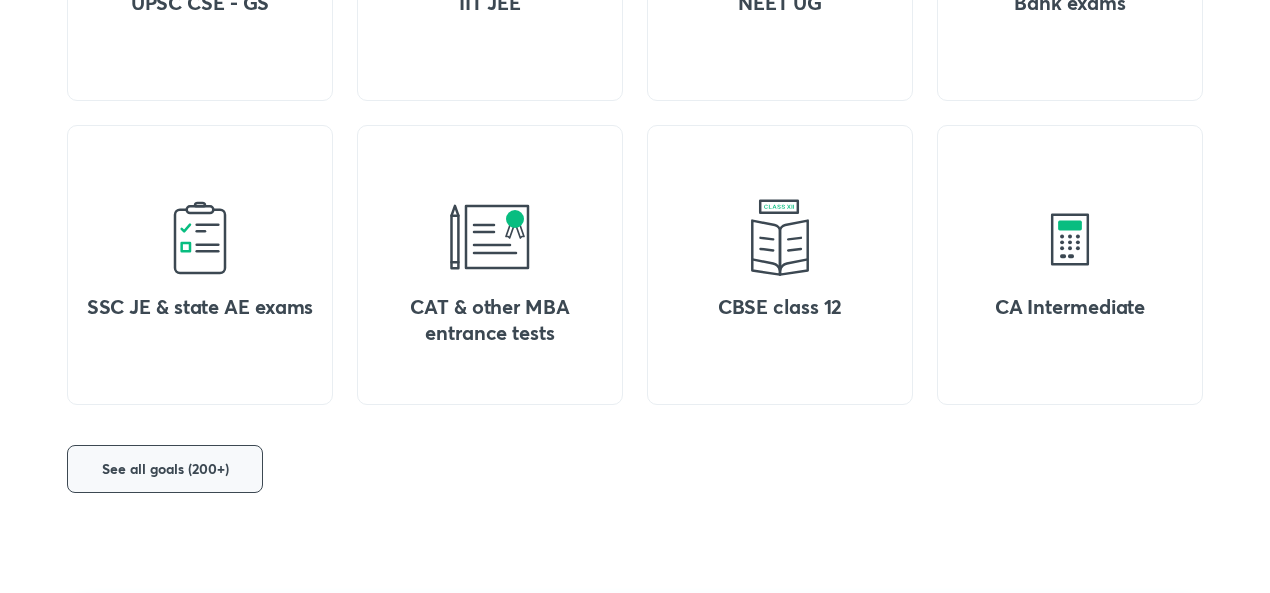 click on "See all goals (200+)" at bounding box center (165, 469) 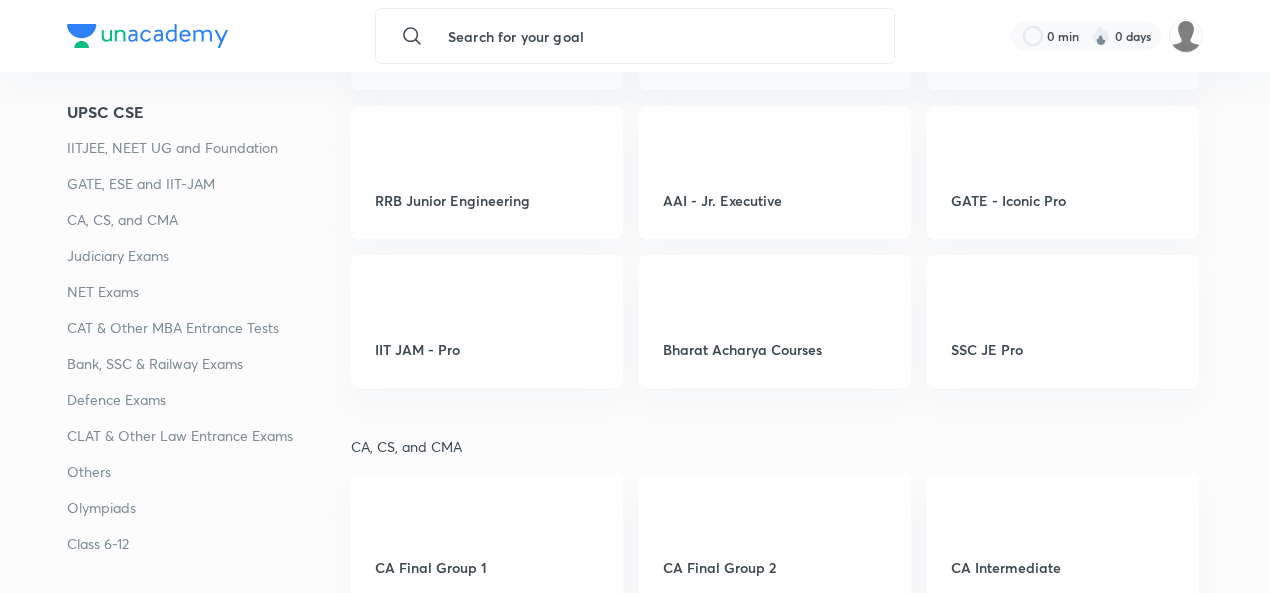 scroll, scrollTop: 256, scrollLeft: 0, axis: vertical 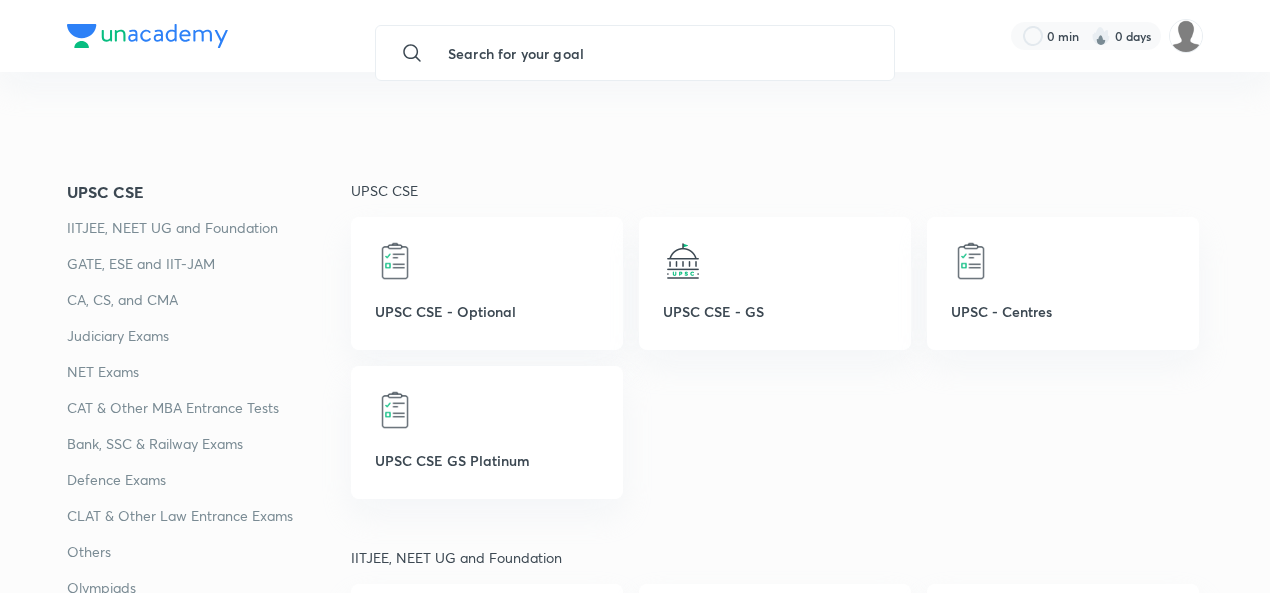 click on "NET Exams" at bounding box center [209, 372] 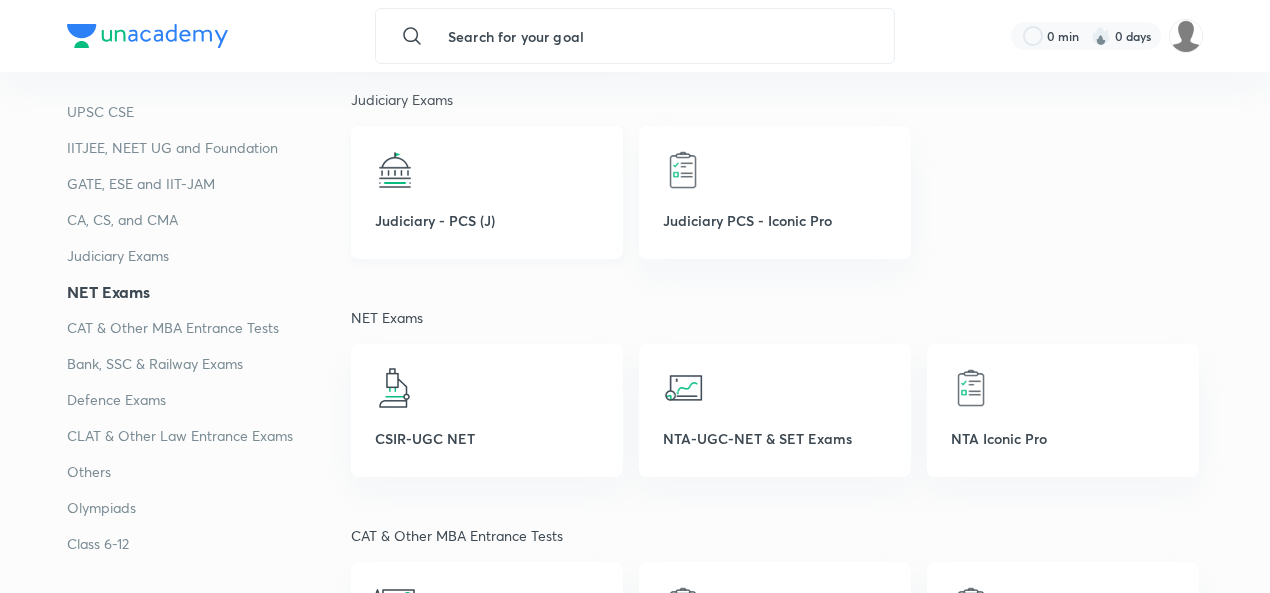 scroll, scrollTop: 2817, scrollLeft: 0, axis: vertical 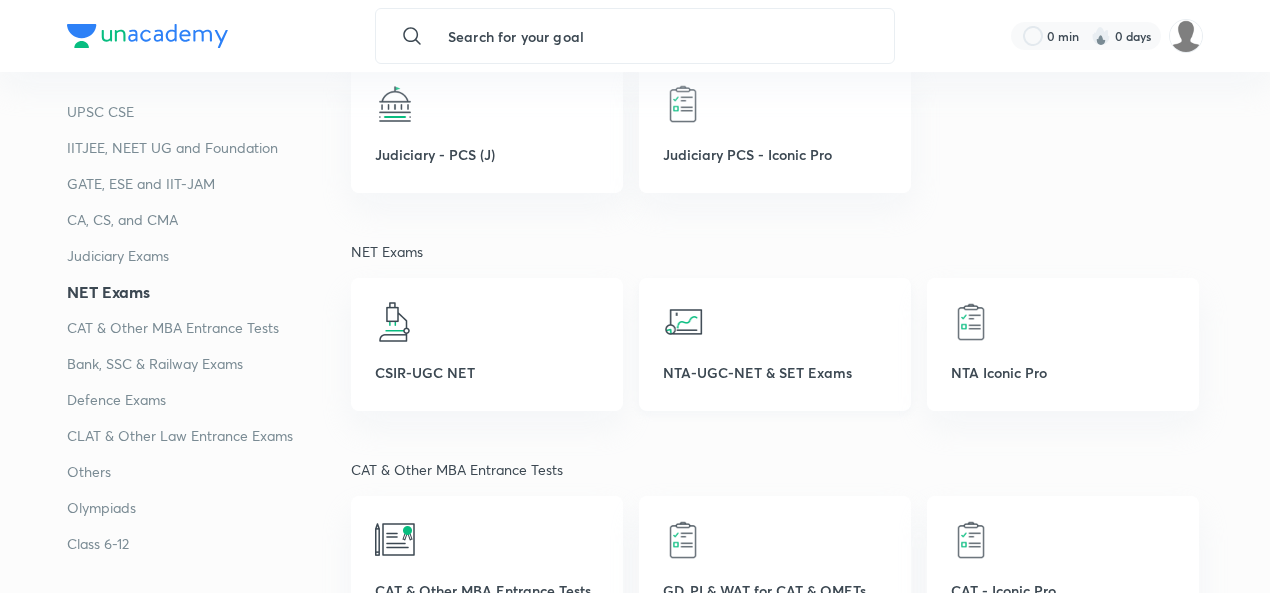 click on "NTA-UGC-NET & SET Exams" at bounding box center [775, 344] 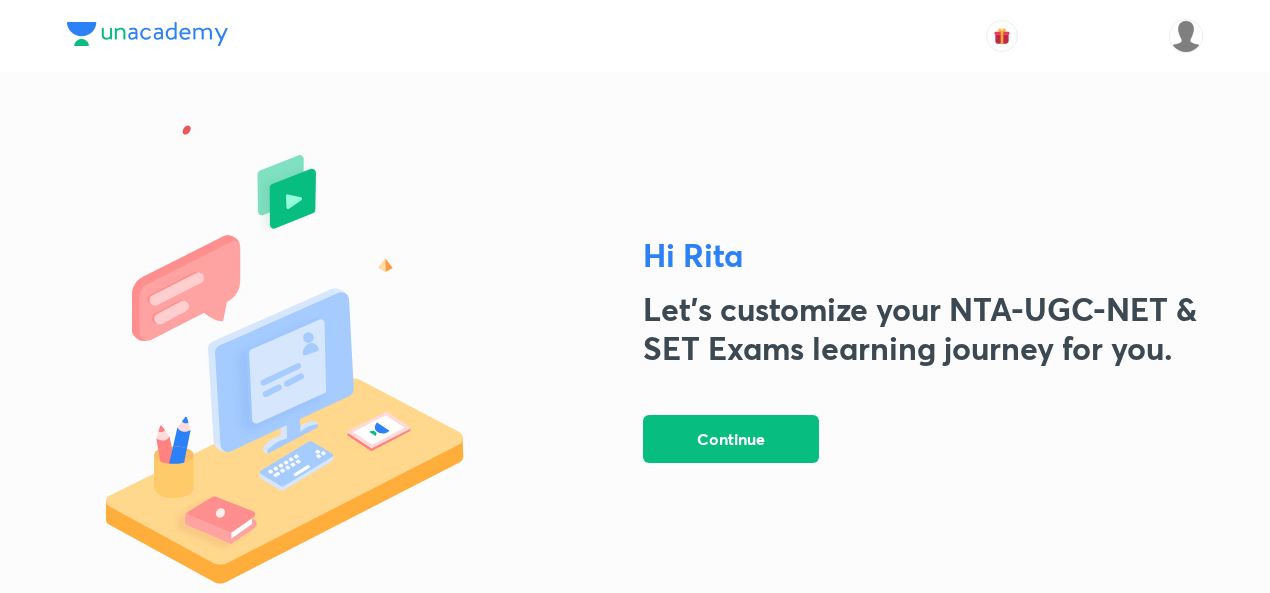 scroll, scrollTop: 34, scrollLeft: 0, axis: vertical 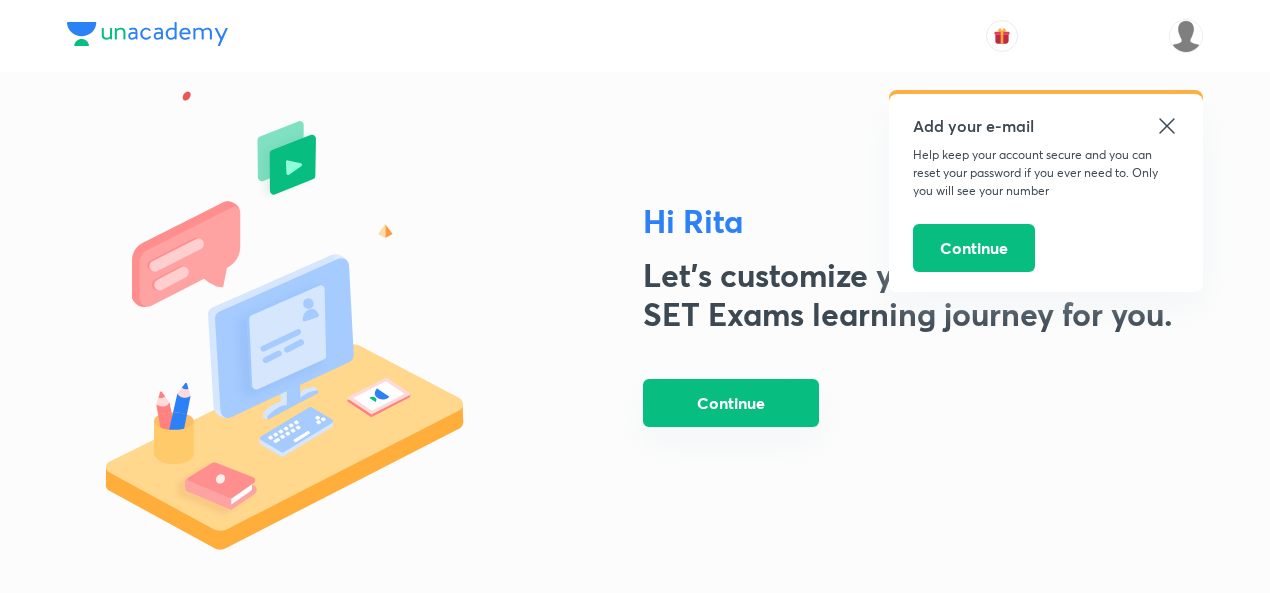 click on "Continue" at bounding box center [731, 403] 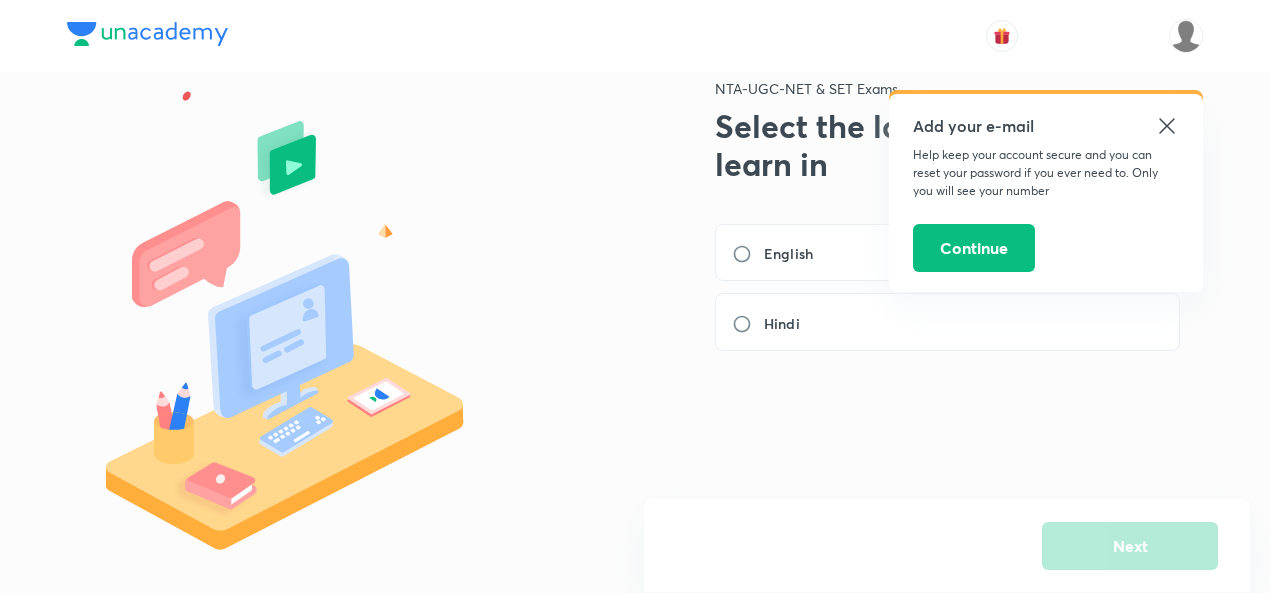 click on "Add your e-mail" at bounding box center [1046, 126] 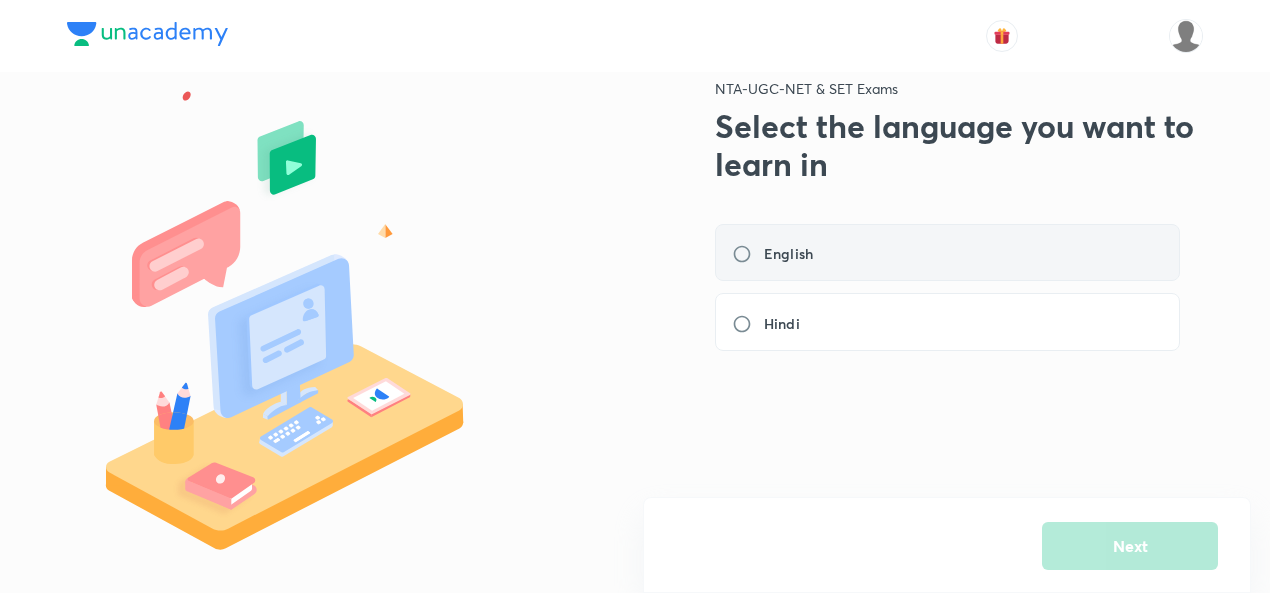 click on "English" at bounding box center [778, 253] 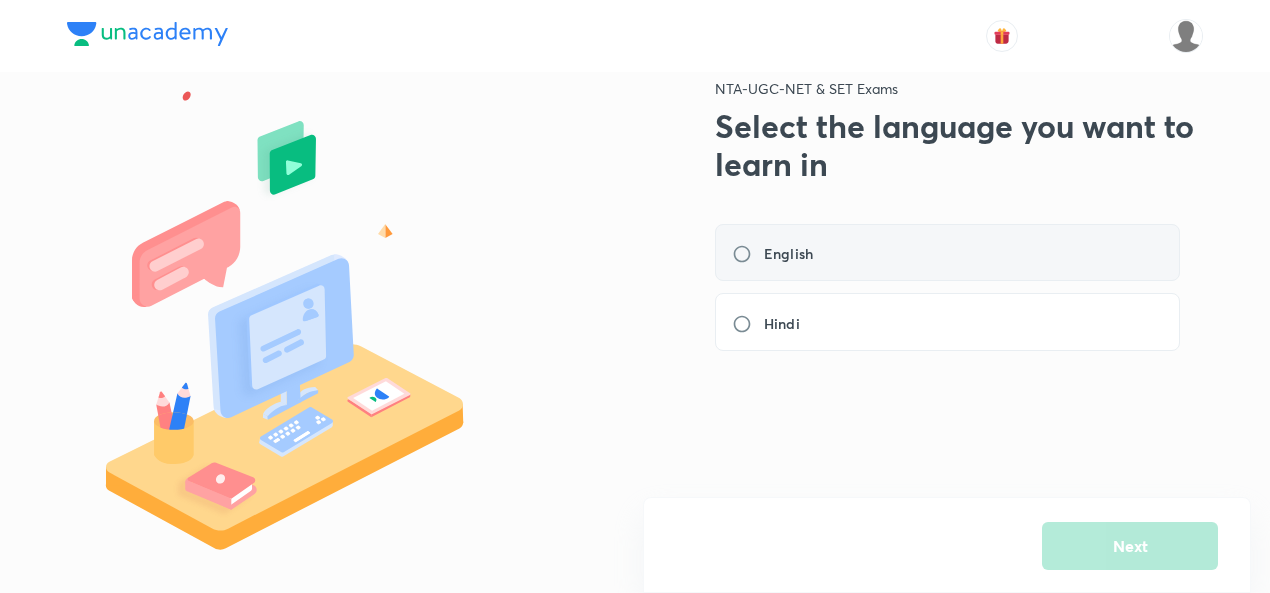 radio on "true" 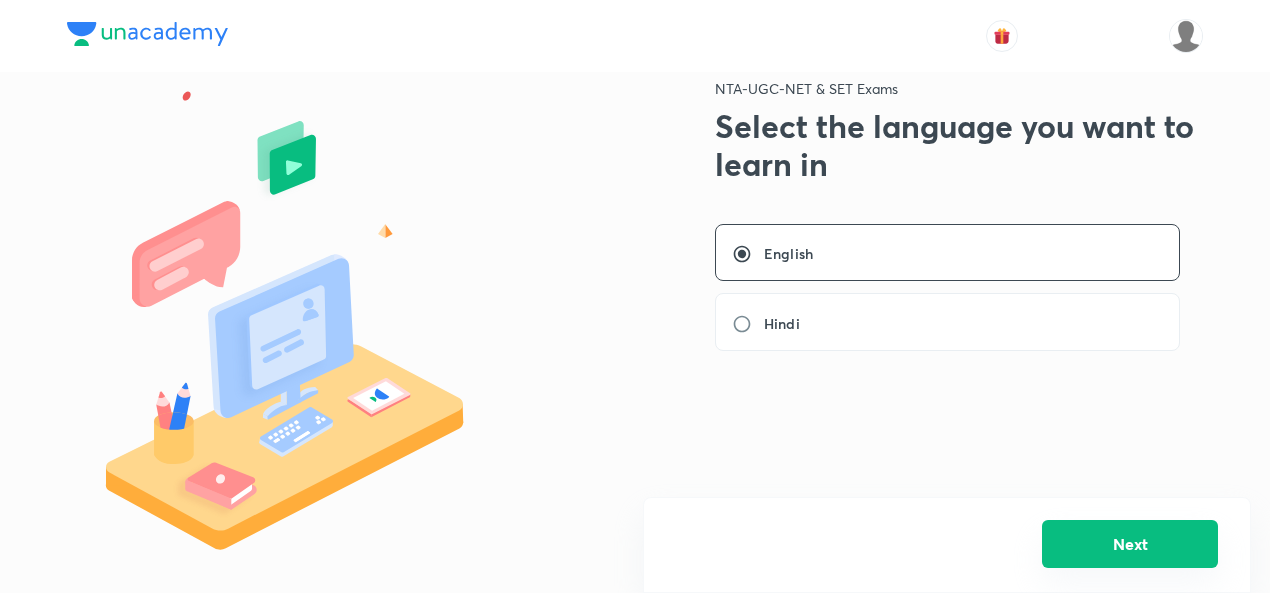 click on "Next" at bounding box center [1130, 544] 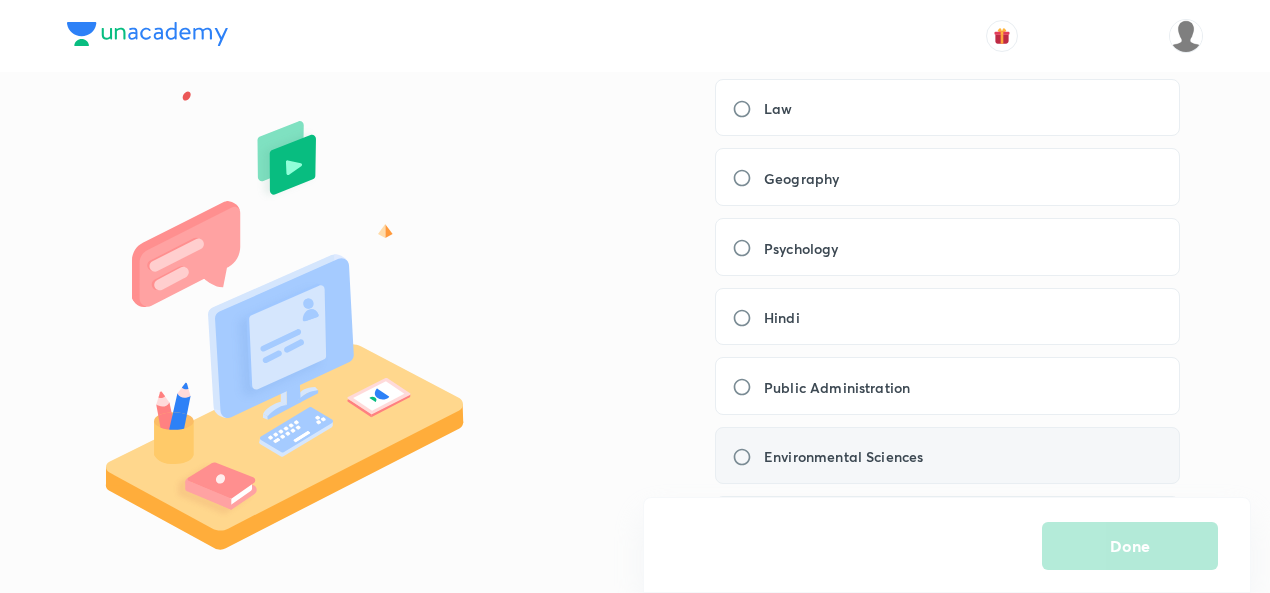 scroll, scrollTop: 842, scrollLeft: 0, axis: vertical 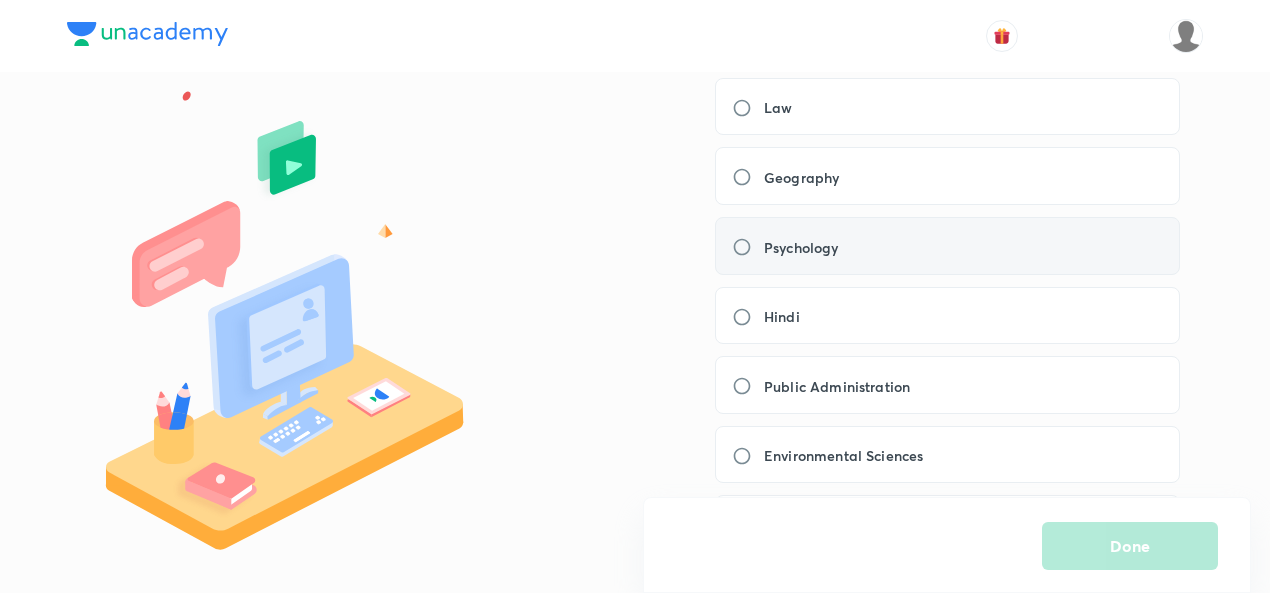 click on "Psychology" at bounding box center [947, 246] 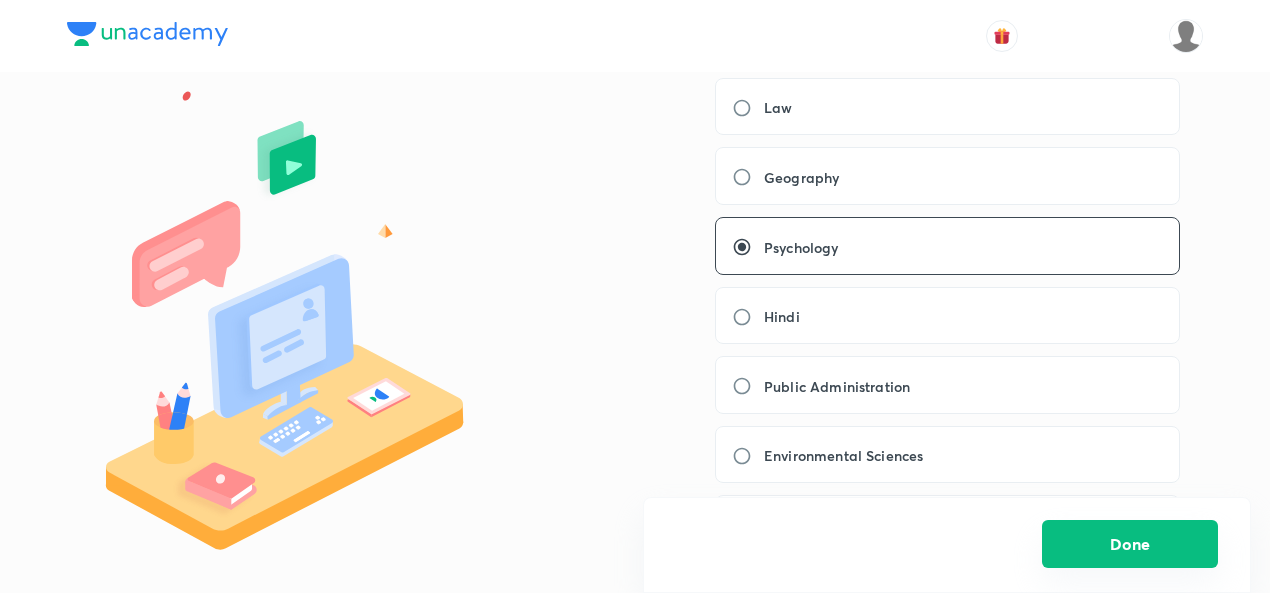 click on "Done" at bounding box center [1130, 544] 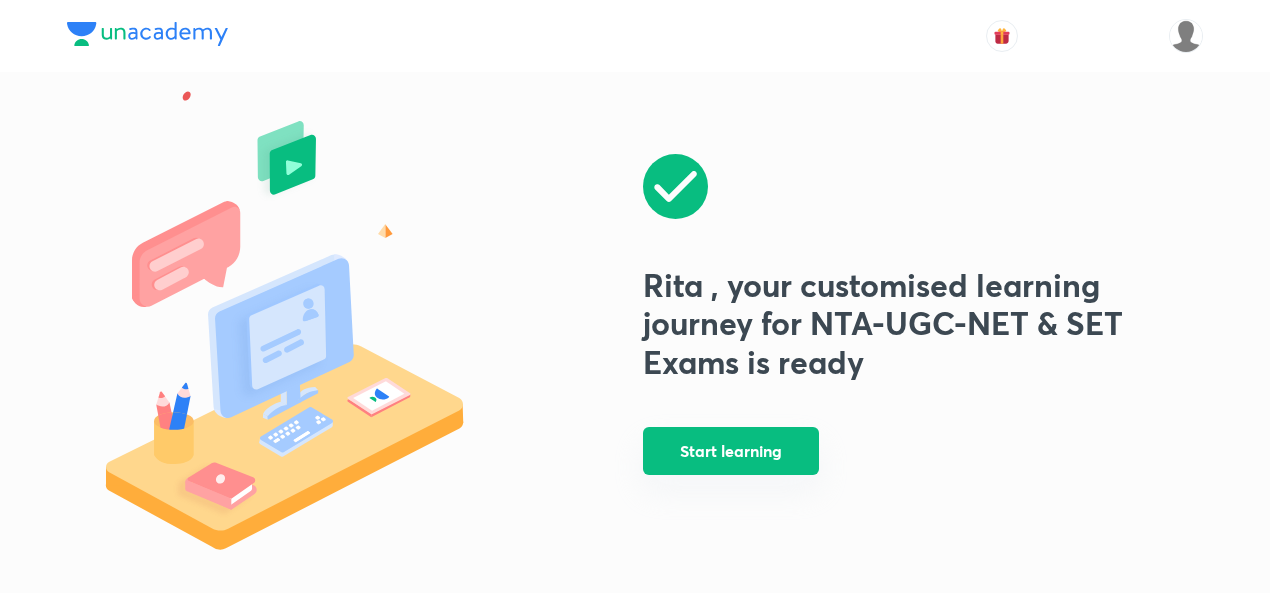 click on "Start learning" at bounding box center (731, 451) 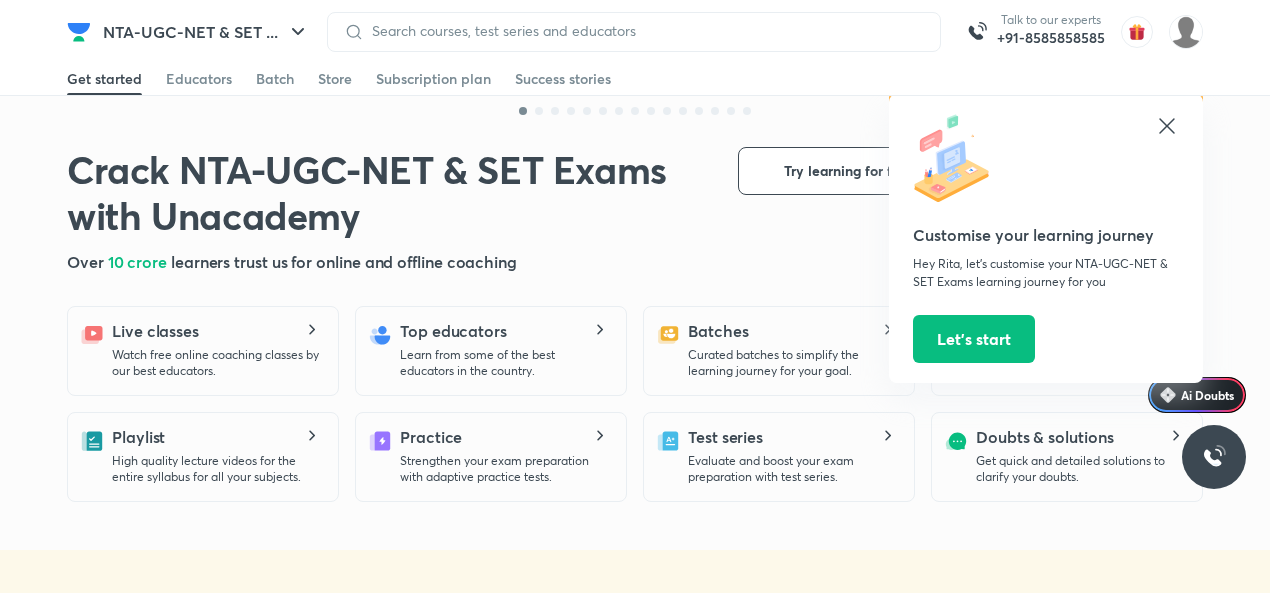 scroll, scrollTop: 926, scrollLeft: 0, axis: vertical 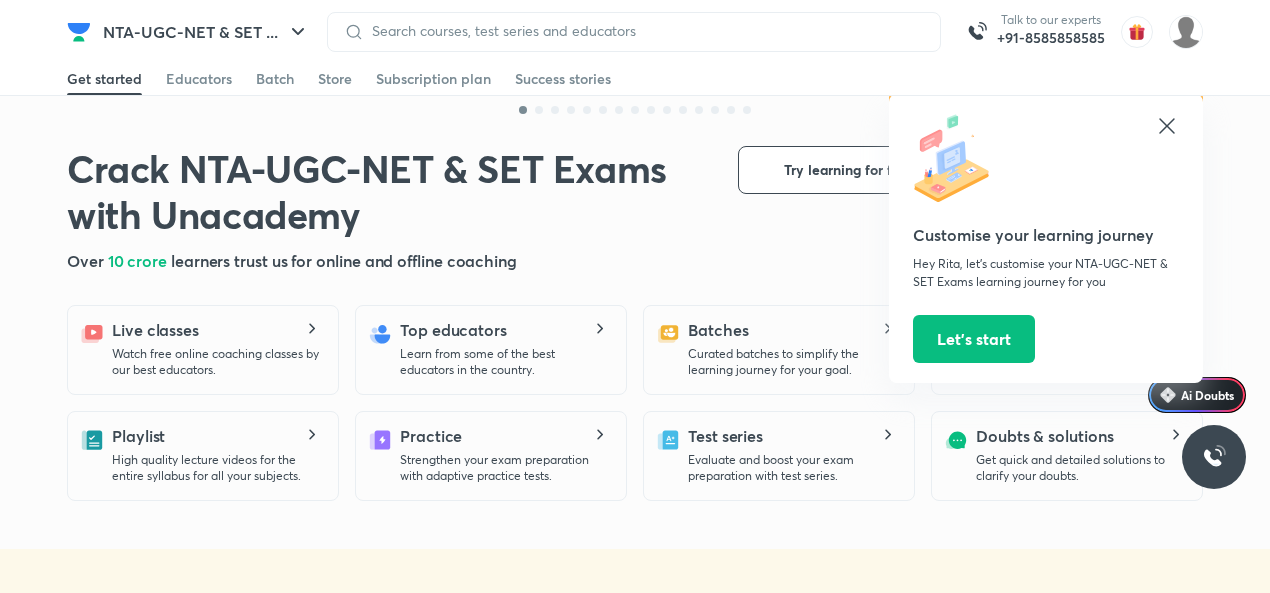 click at bounding box center (1046, 160) 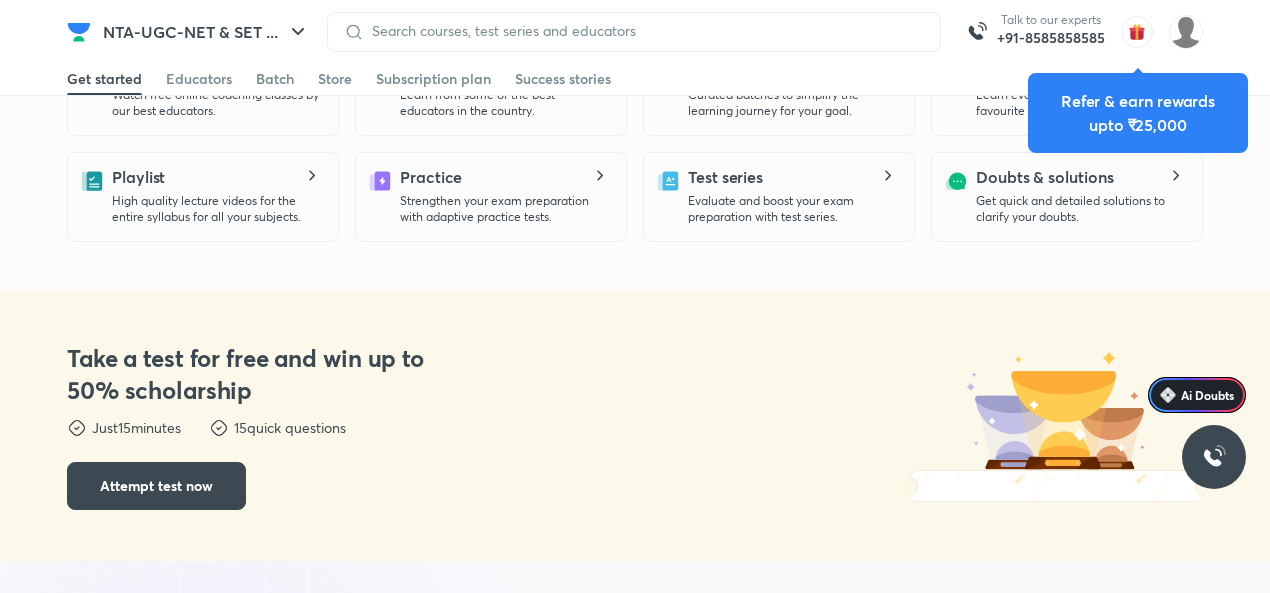 scroll, scrollTop: 1196, scrollLeft: 0, axis: vertical 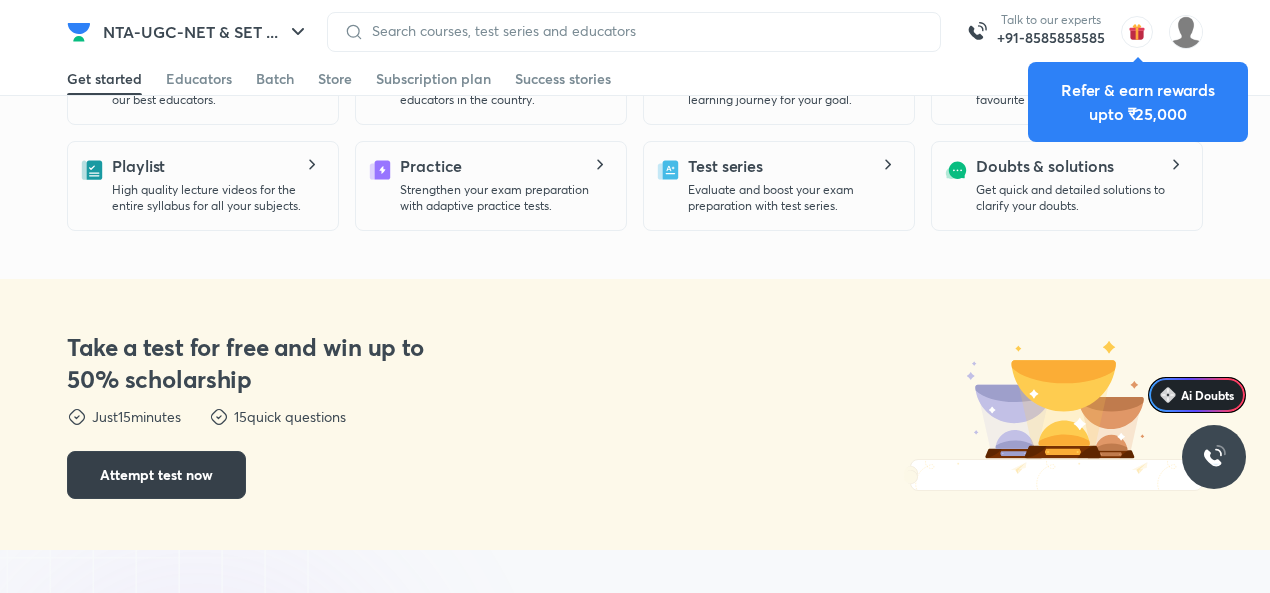 click on "Attempt test now" at bounding box center (156, 475) 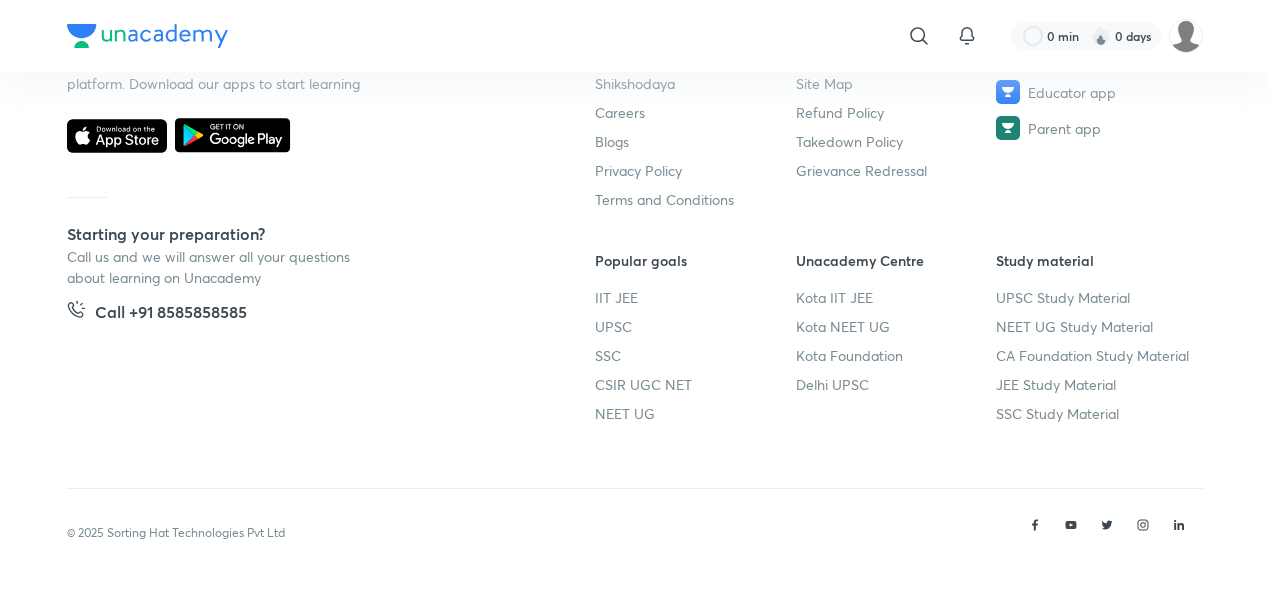 scroll, scrollTop: 0, scrollLeft: 0, axis: both 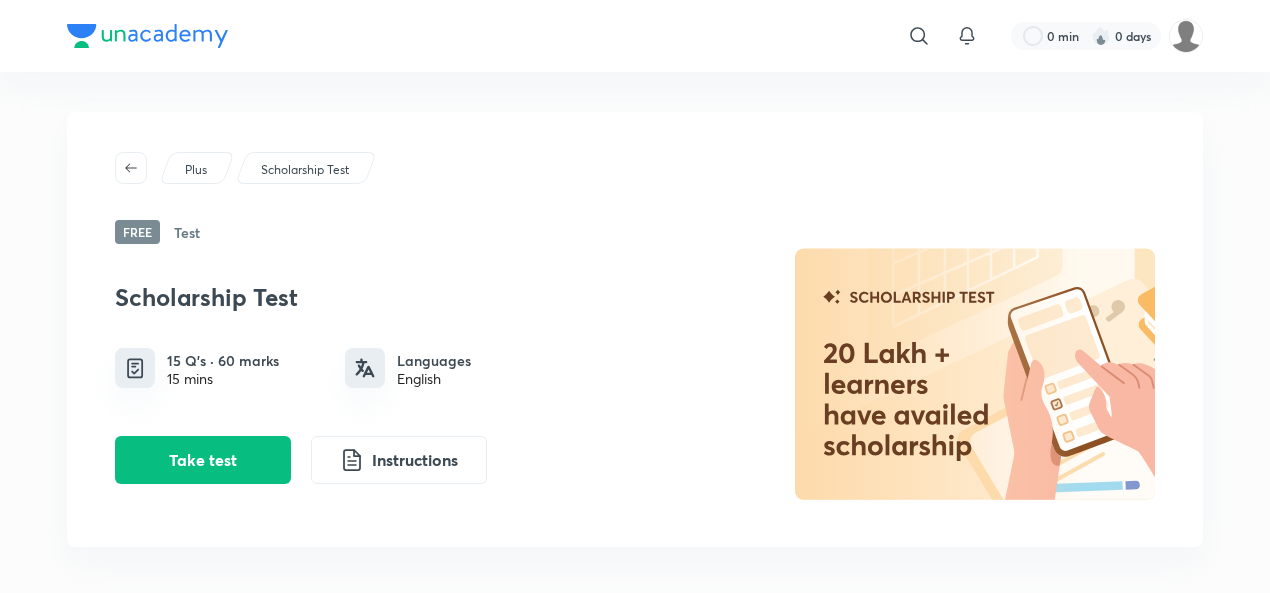 click on "Take test" at bounding box center (203, 460) 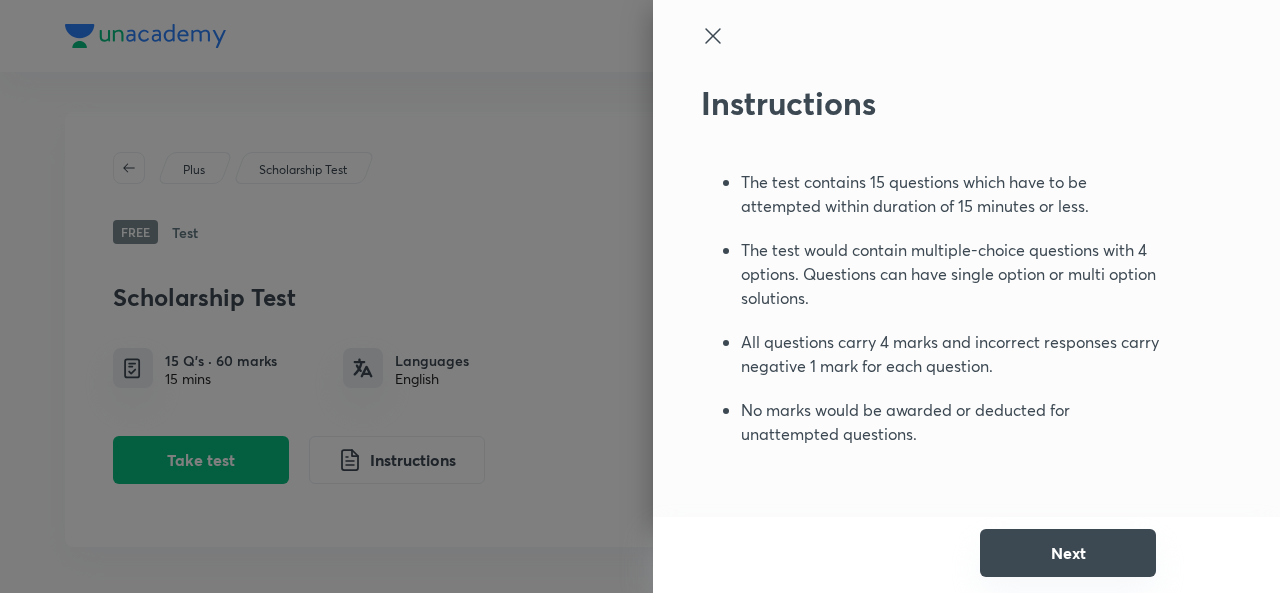 click on "Next" at bounding box center (966, 555) 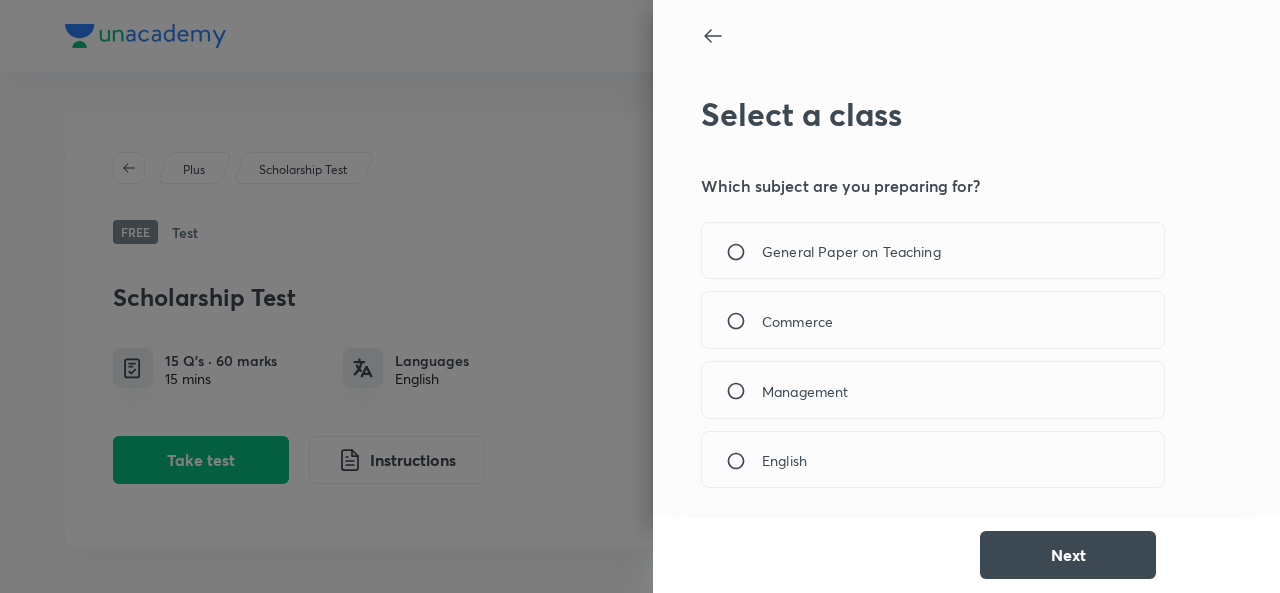 click on "English" at bounding box center (784, 460) 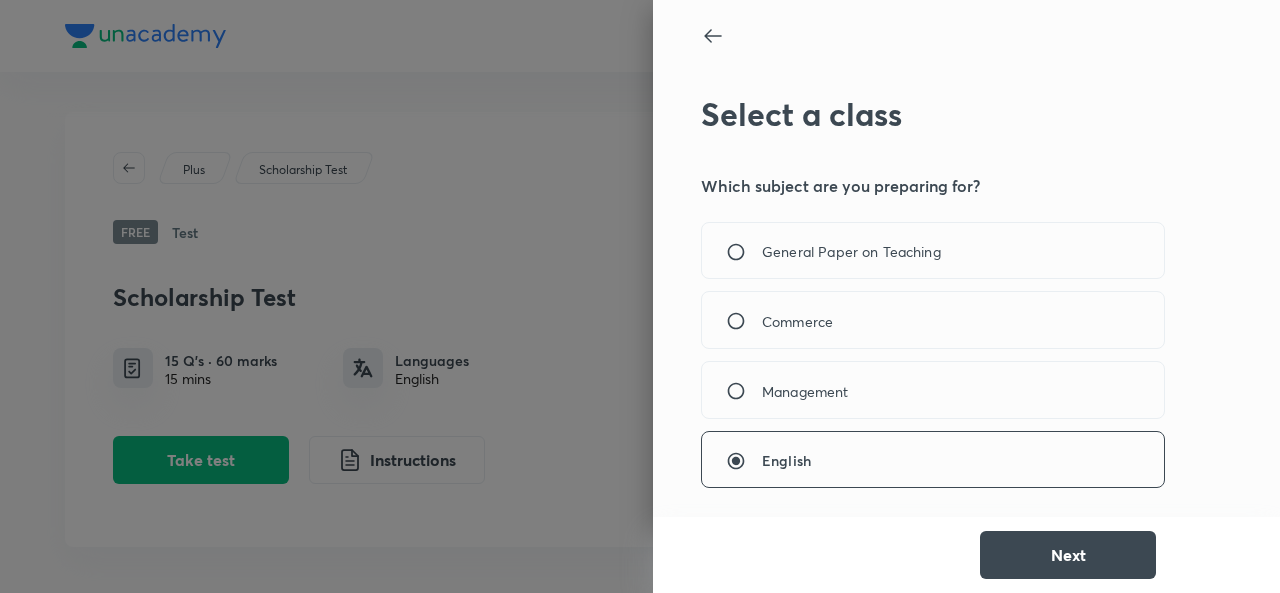 click on "General Paper on Teaching" at bounding box center (851, 251) 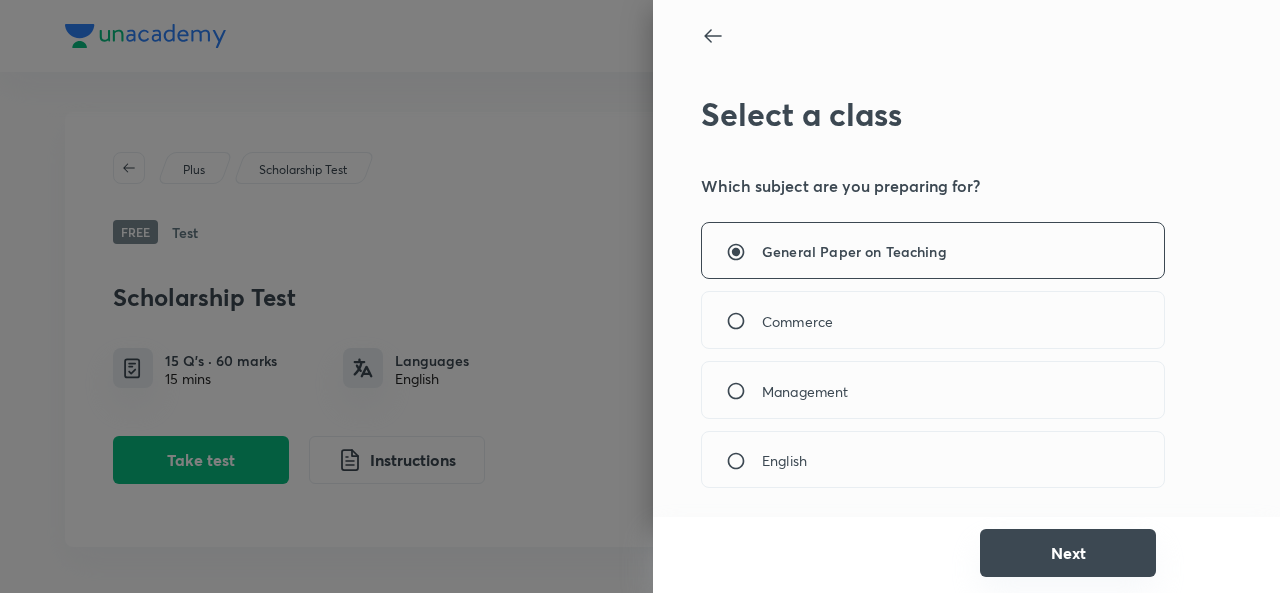 click on "Next" at bounding box center [1068, 553] 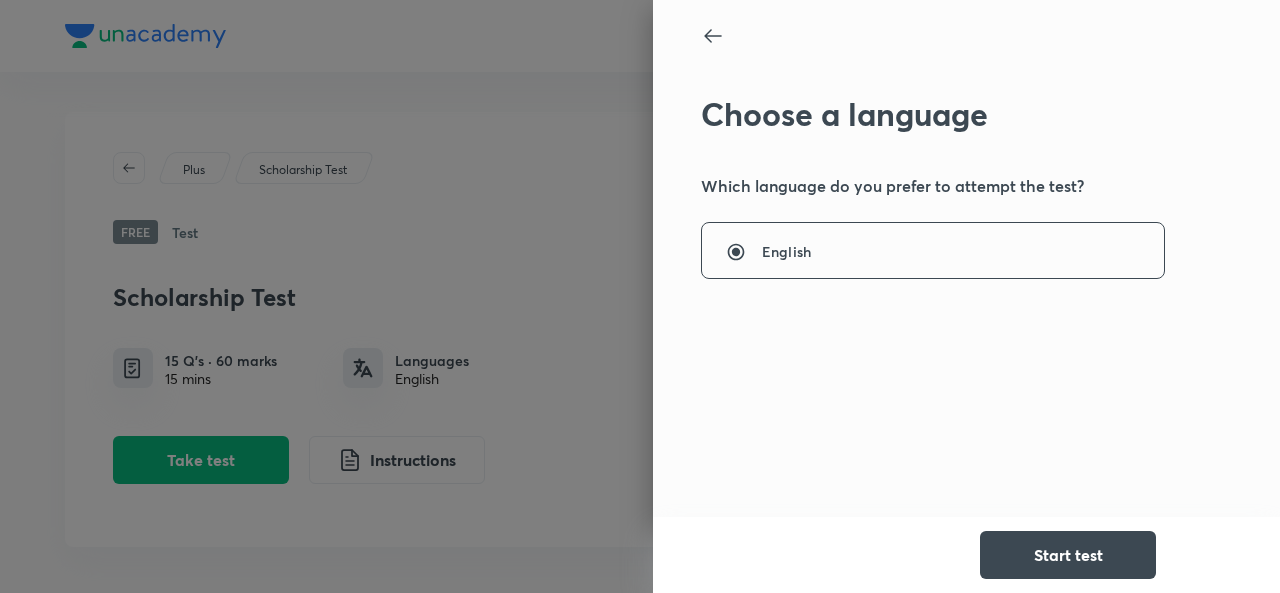 click on "Start test" at bounding box center (1068, 555) 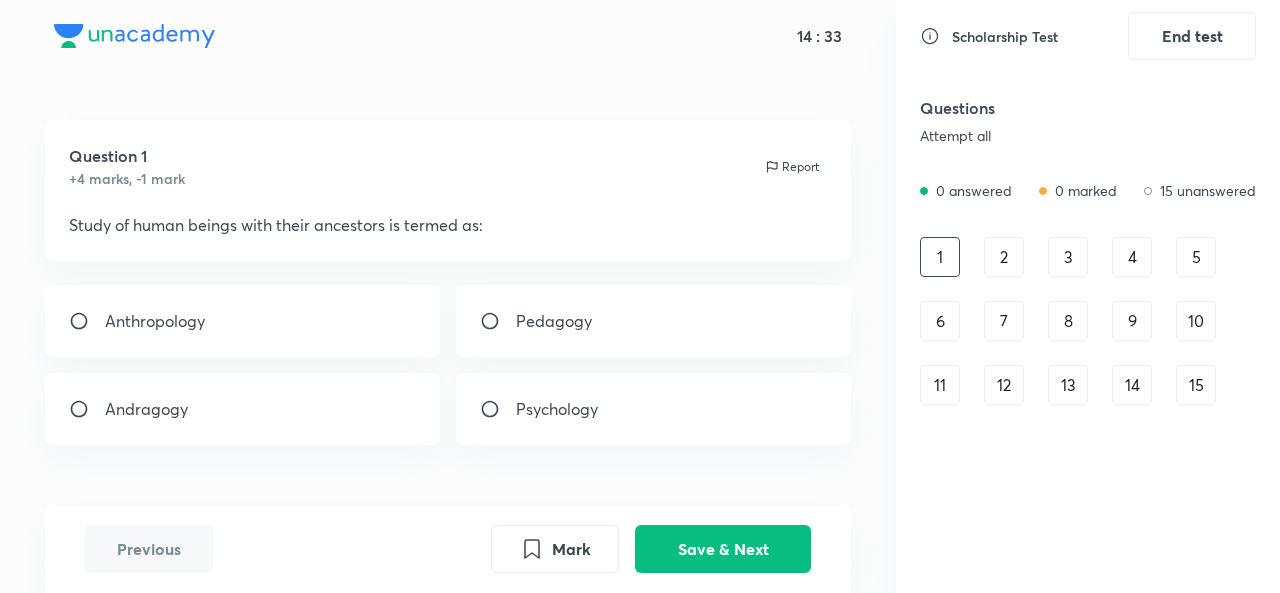 click on "Anthropology" at bounding box center (242, 321) 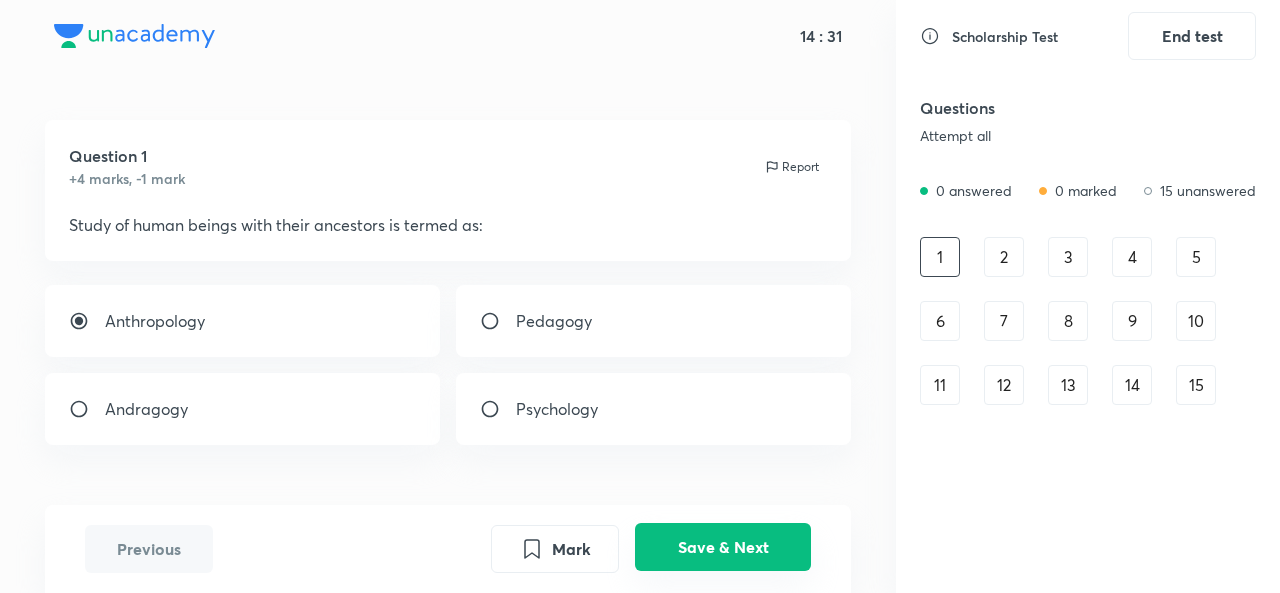 click on "Save & Next" at bounding box center (723, 547) 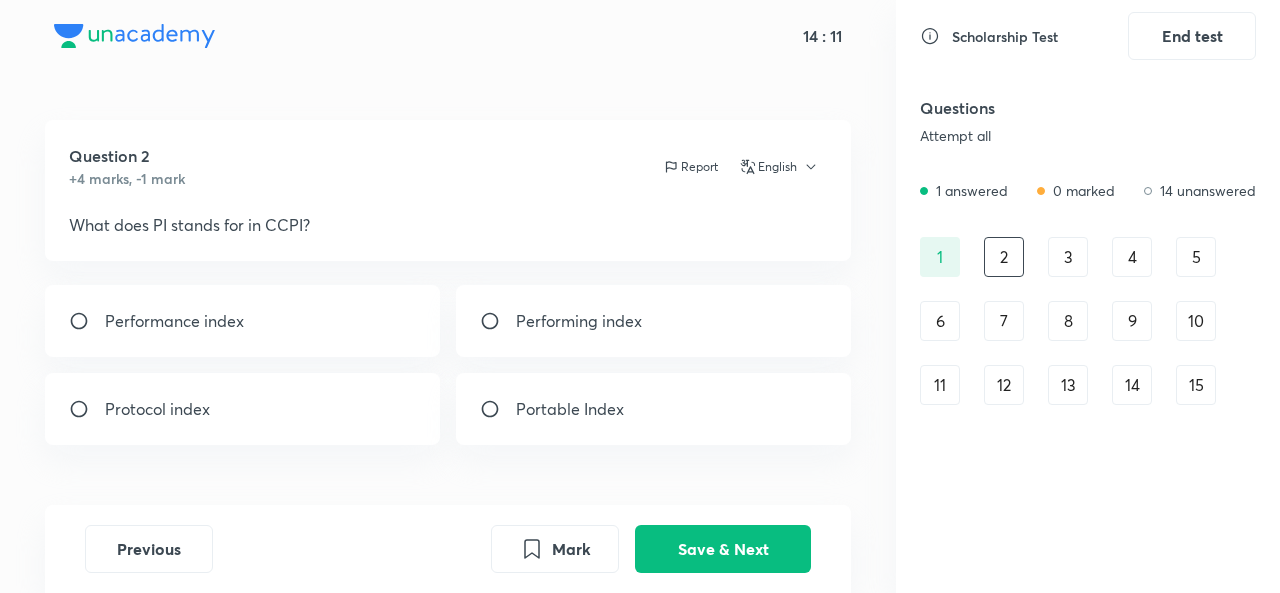 click on "Performance index" at bounding box center (174, 321) 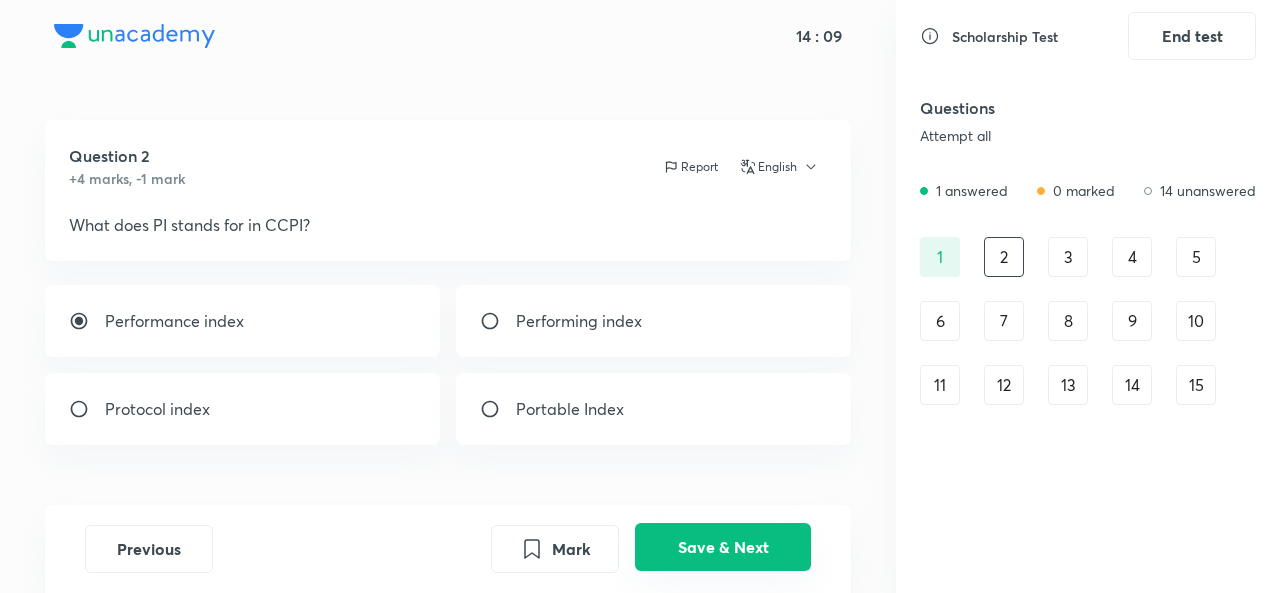 click on "Save & Next" at bounding box center (723, 547) 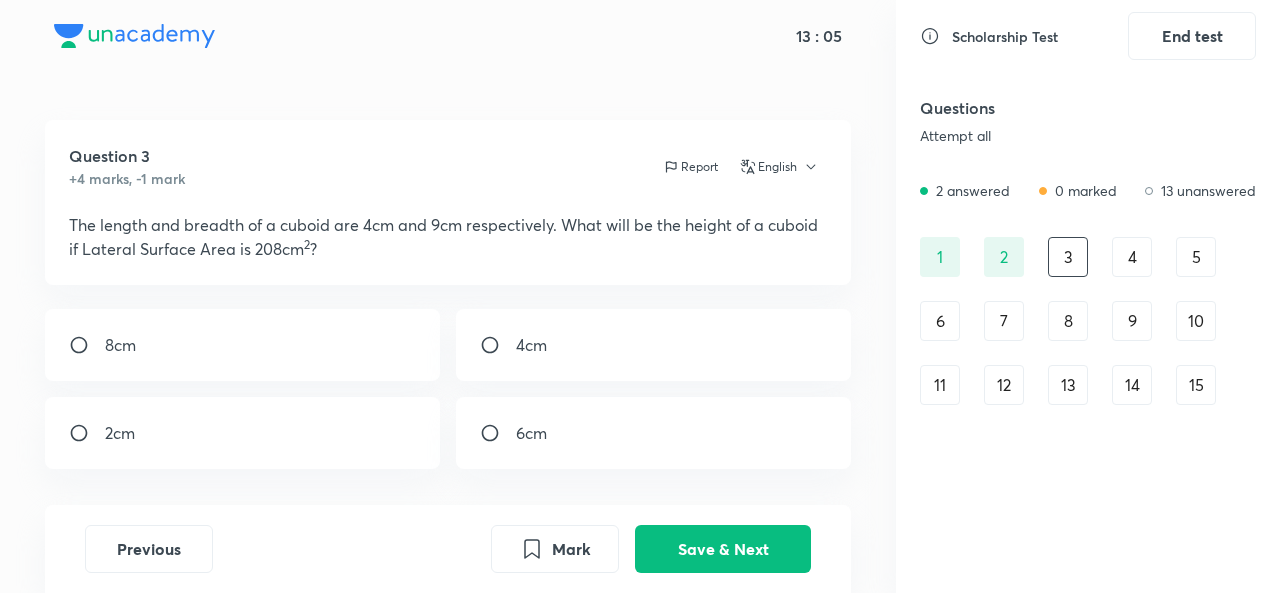 click on "8cm" at bounding box center (242, 345) 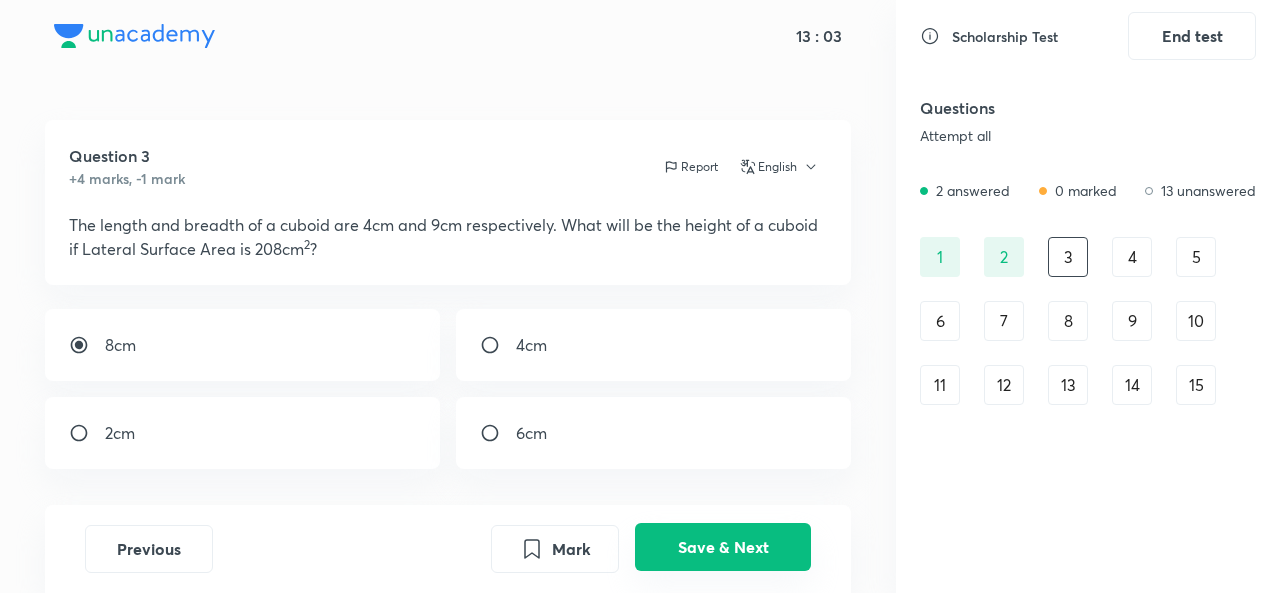 click on "Save & Next" at bounding box center (723, 547) 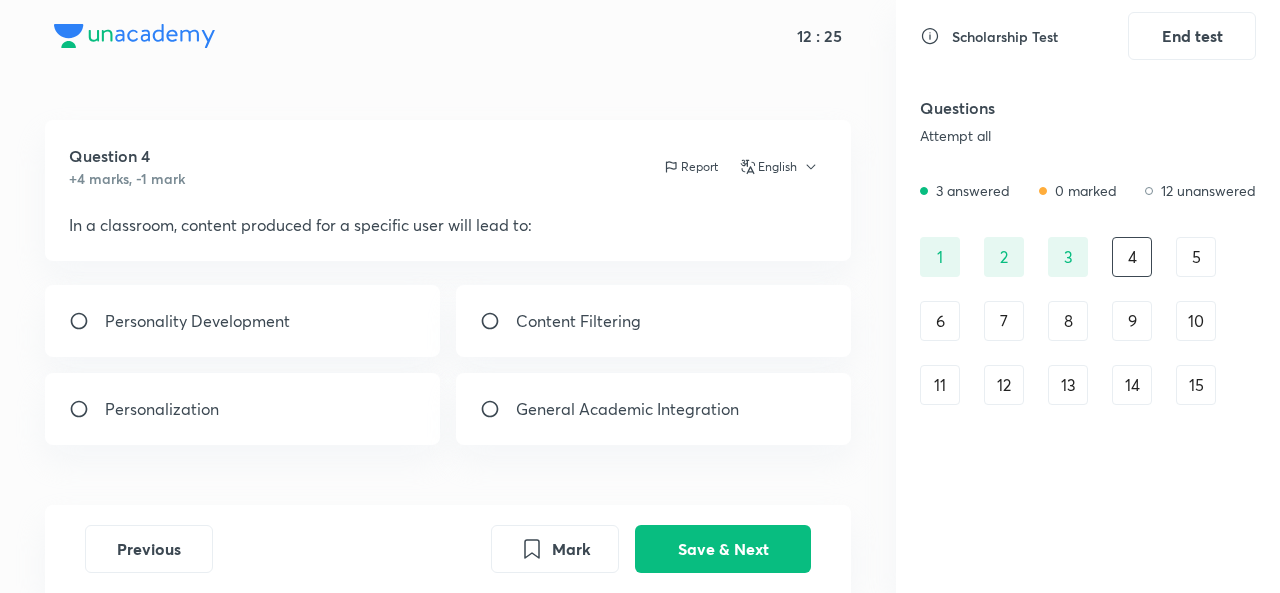 click on "Personalization" at bounding box center (162, 409) 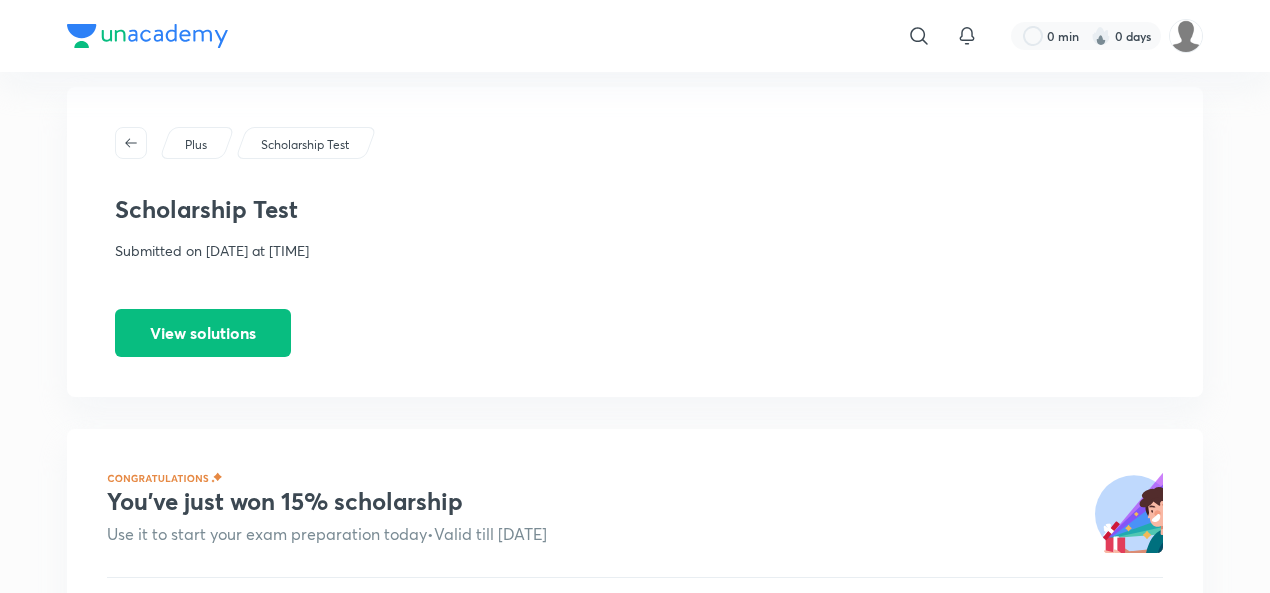 scroll, scrollTop: 0, scrollLeft: 0, axis: both 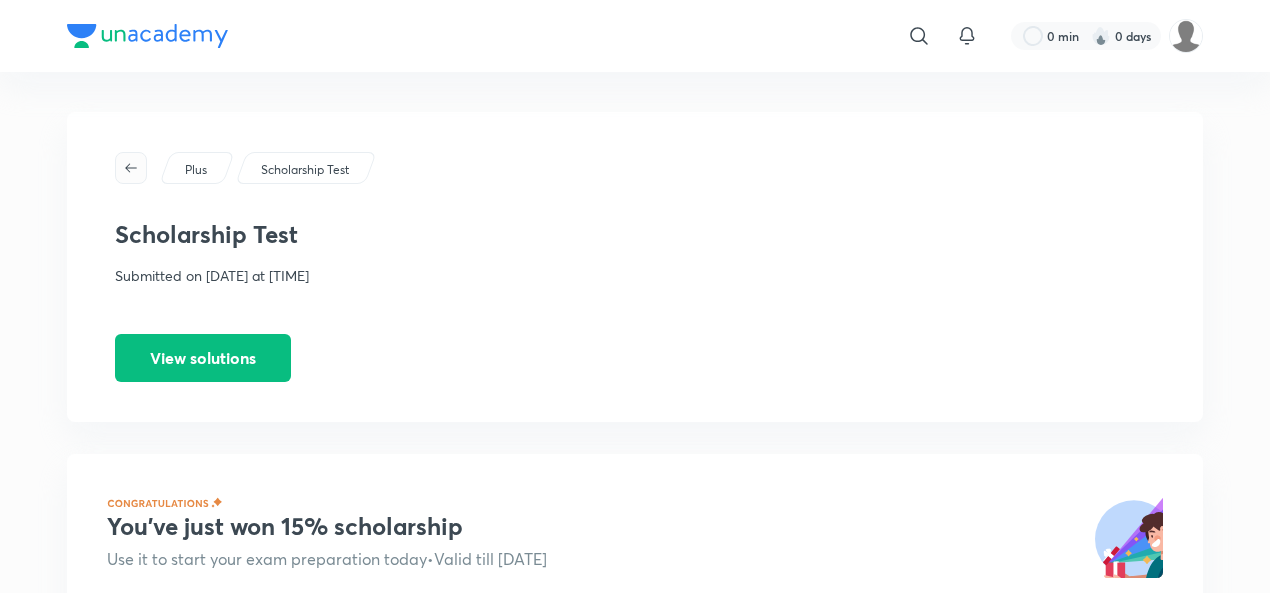 click 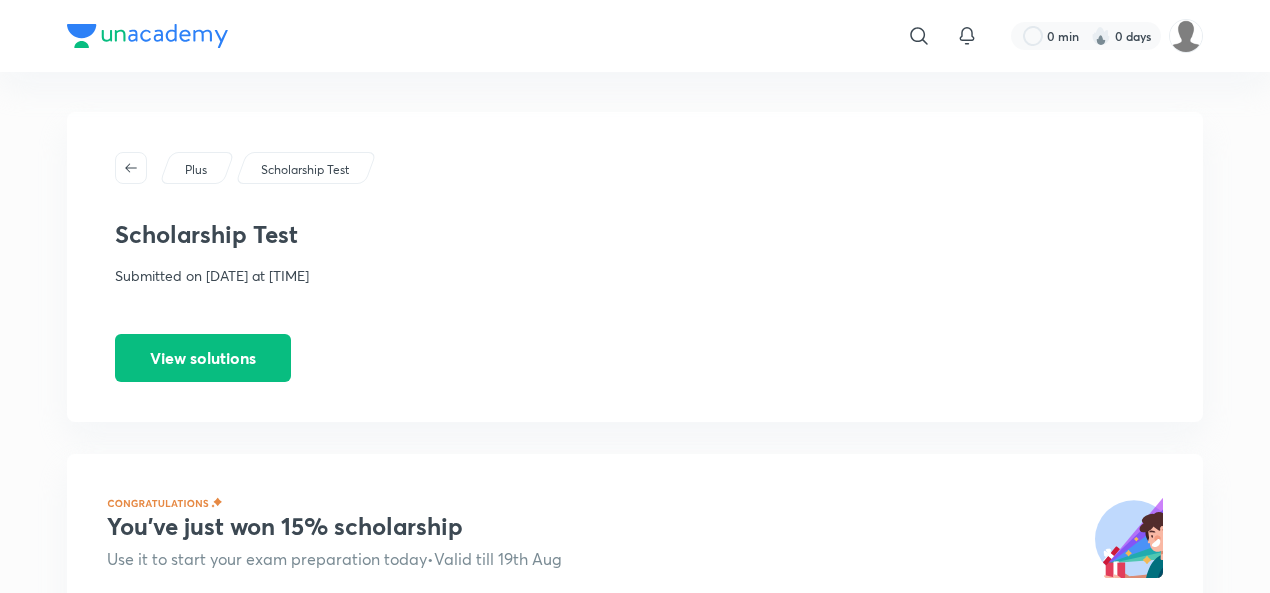 click 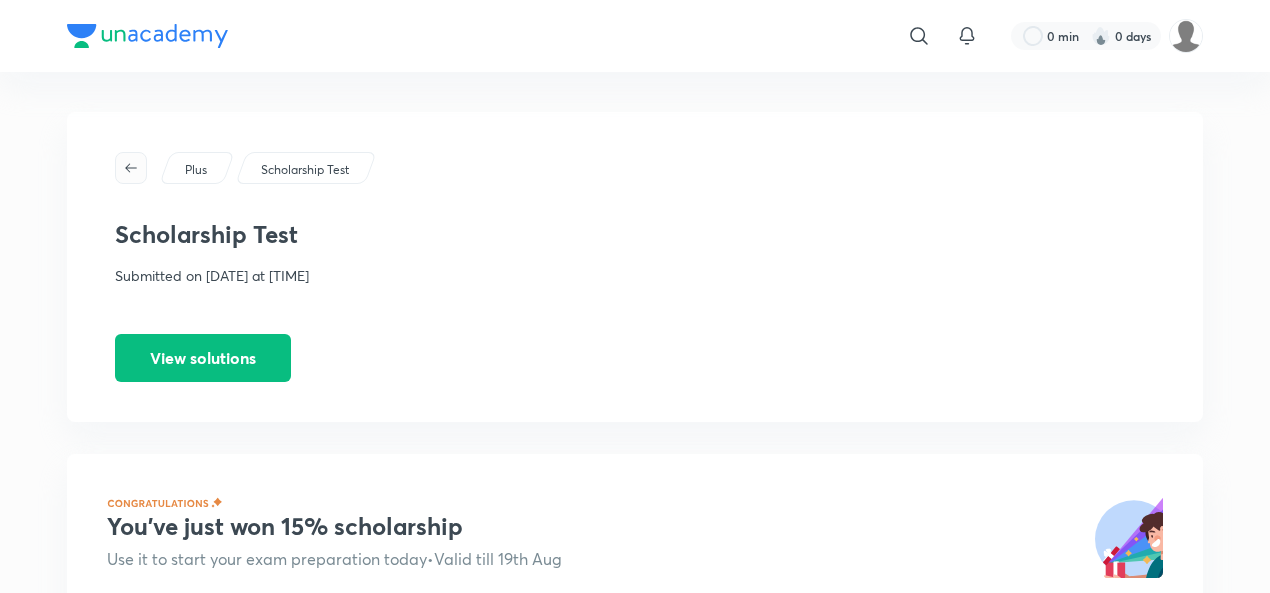 scroll, scrollTop: 0, scrollLeft: 0, axis: both 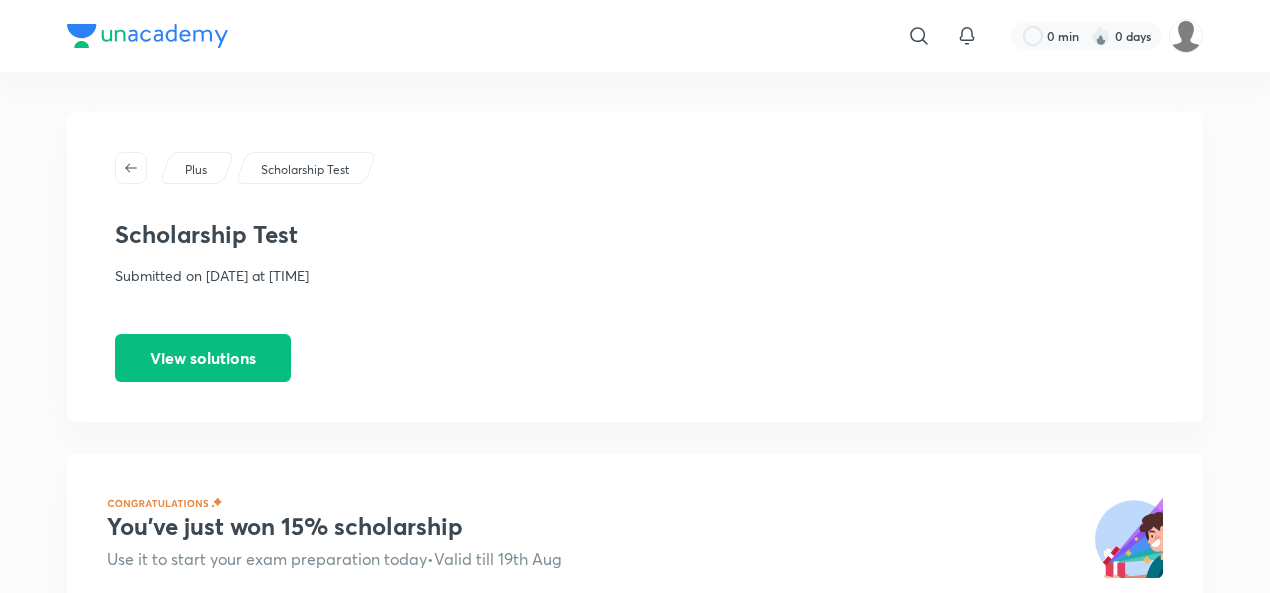 click at bounding box center [147, 36] 